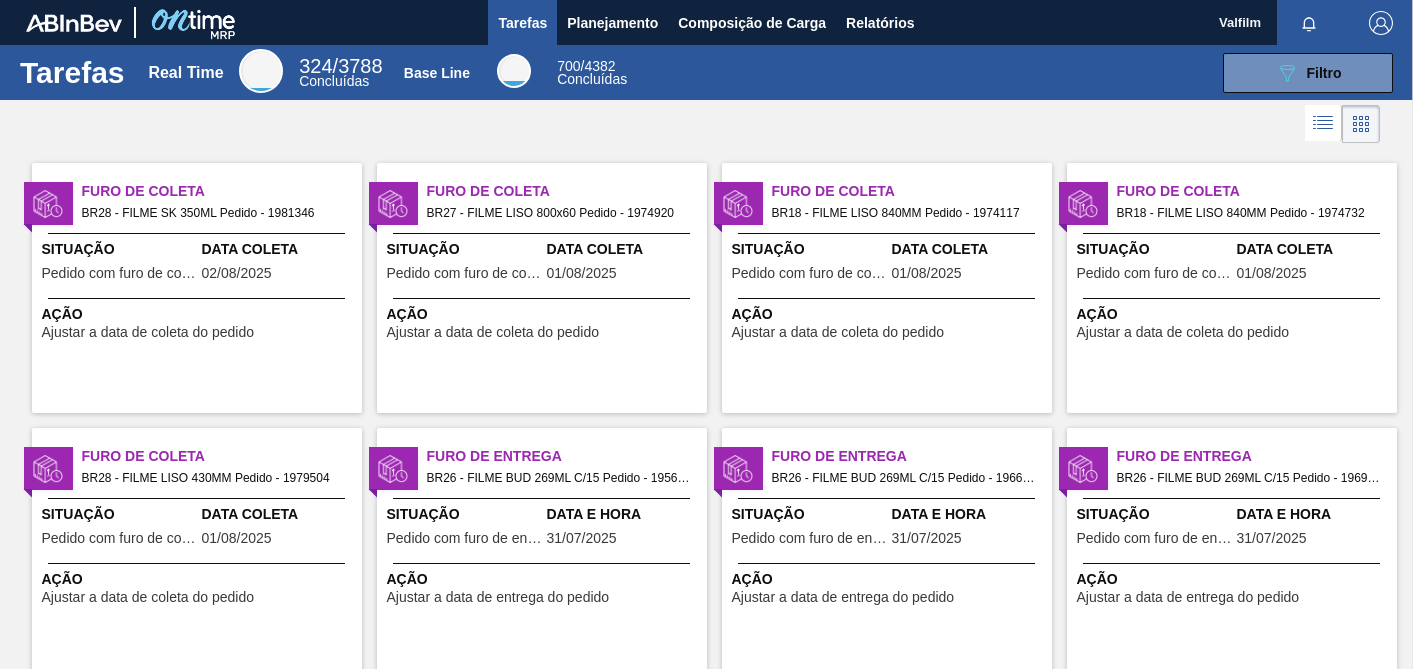 scroll, scrollTop: 0, scrollLeft: 0, axis: both 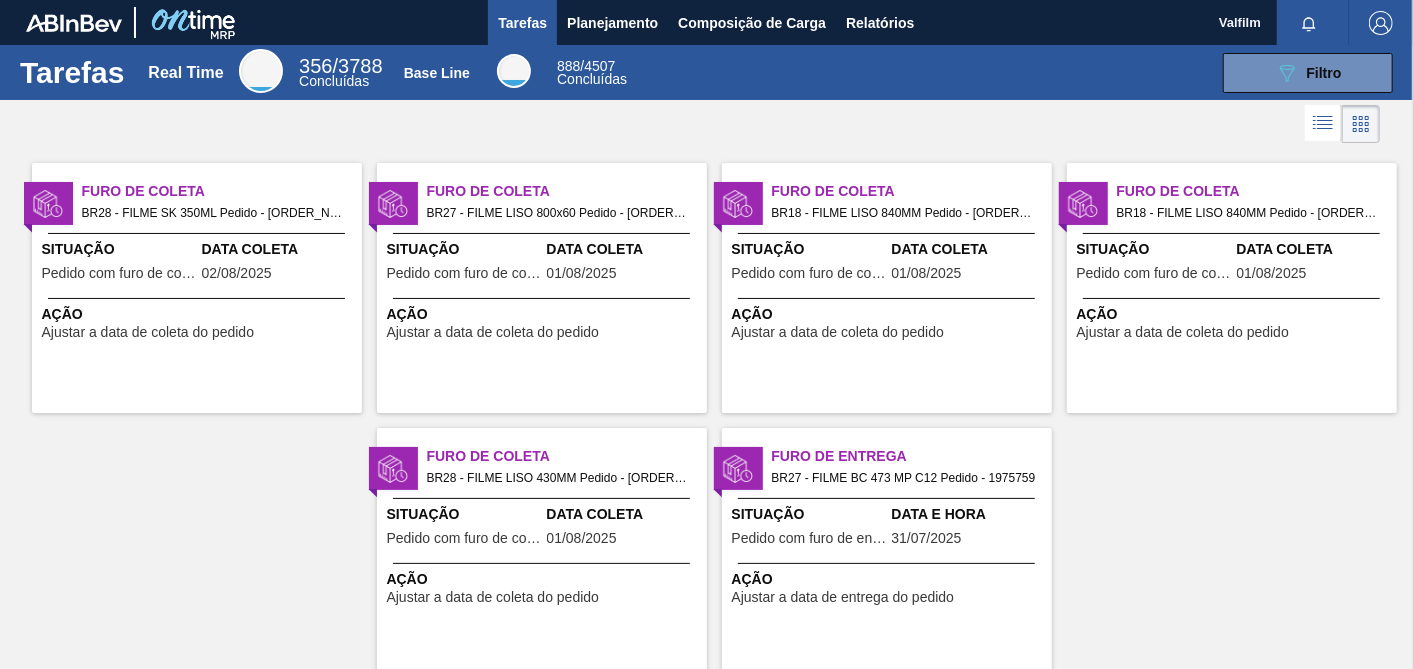 click on "Furo de Coleta BR27 - FILME LISO 800x60 Pedido - 1974920 Situação Pedido com furo de coleta Data Coleta [DATE] Ação Ajustar a data de coleta do pedido" at bounding box center (542, 288) 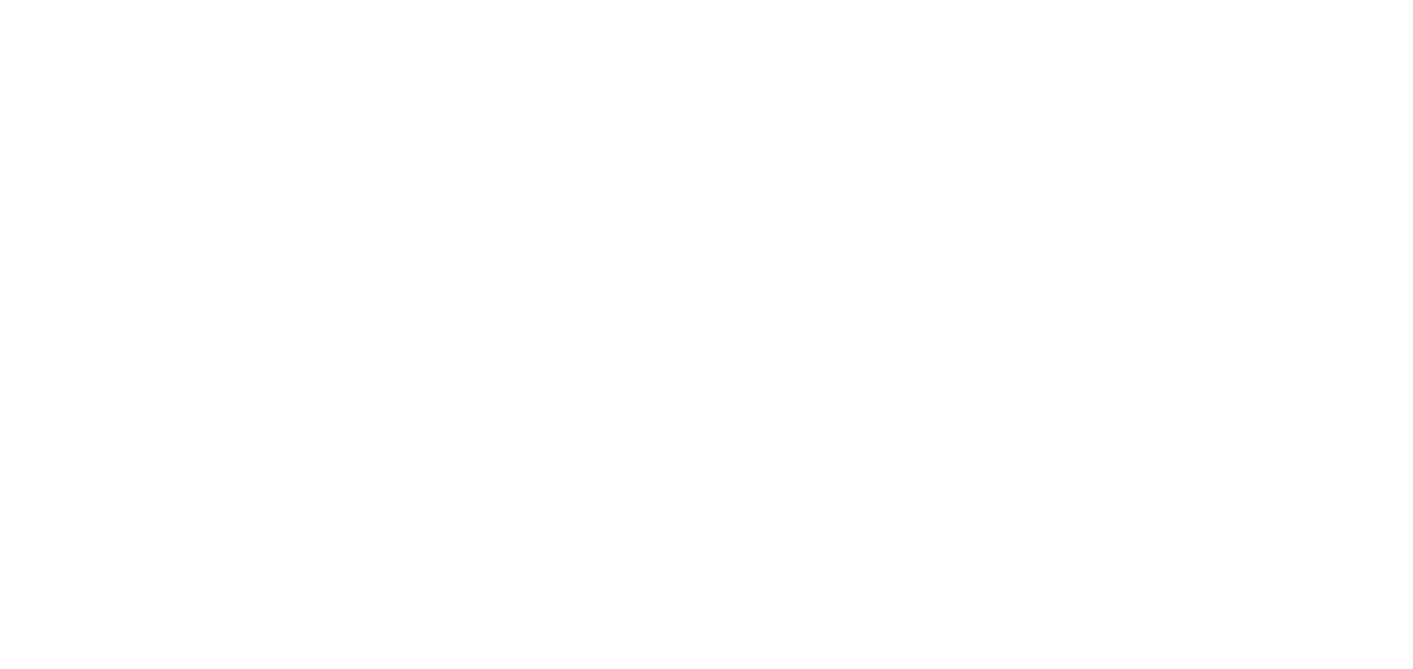 scroll, scrollTop: 0, scrollLeft: 0, axis: both 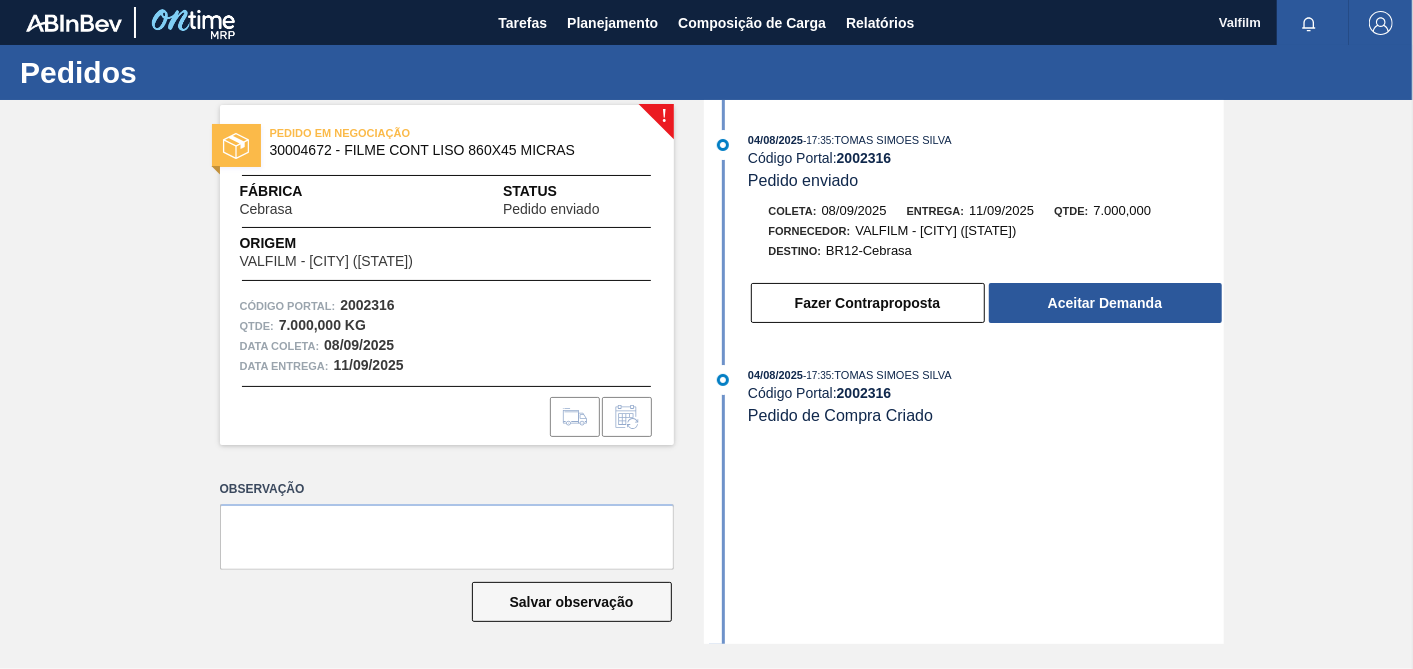 click on "! PEDIDO EM NEGOCIAÇÃO 30004672 - FILME CONT LISO 860X45 MICRAS Fábrica Cebrasa Status Pedido enviado Origem VALFILM - [CITY] ([STATE])   Código Portal:  2002316 Qtde : 7.000,000 KG Data coleta: 08/09/2025 Data entrega: 11/09/2025  Observação Salvar observação 04/08/2025  -  17:35 :  TOMAS SIMOES SILVA Código Portal:  2002316 Pedido enviado Coleta: 08/09/2025 Entrega: 11/09/2025 Qtde: 7.000,000 Fornecedor: VALFILM - [CITY] ([STATE]) Destino: BR12-Cebrasa Fazer Contraproposta Aceitar Demanda 04/08/2025  -  17:35 :  TOMAS SIMOES SILVA Código Portal:  2002316 Pedido de Compra Criado" at bounding box center [706, 372] 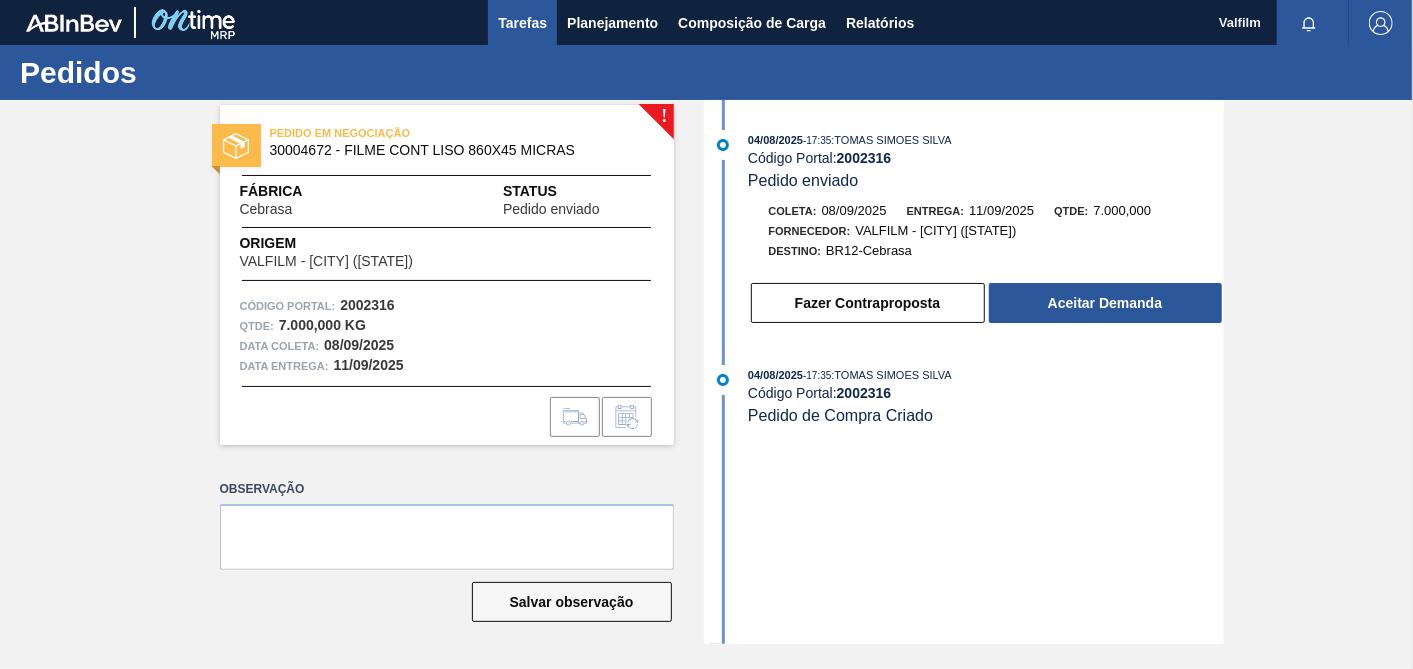click on "Tarefas" at bounding box center (522, 22) 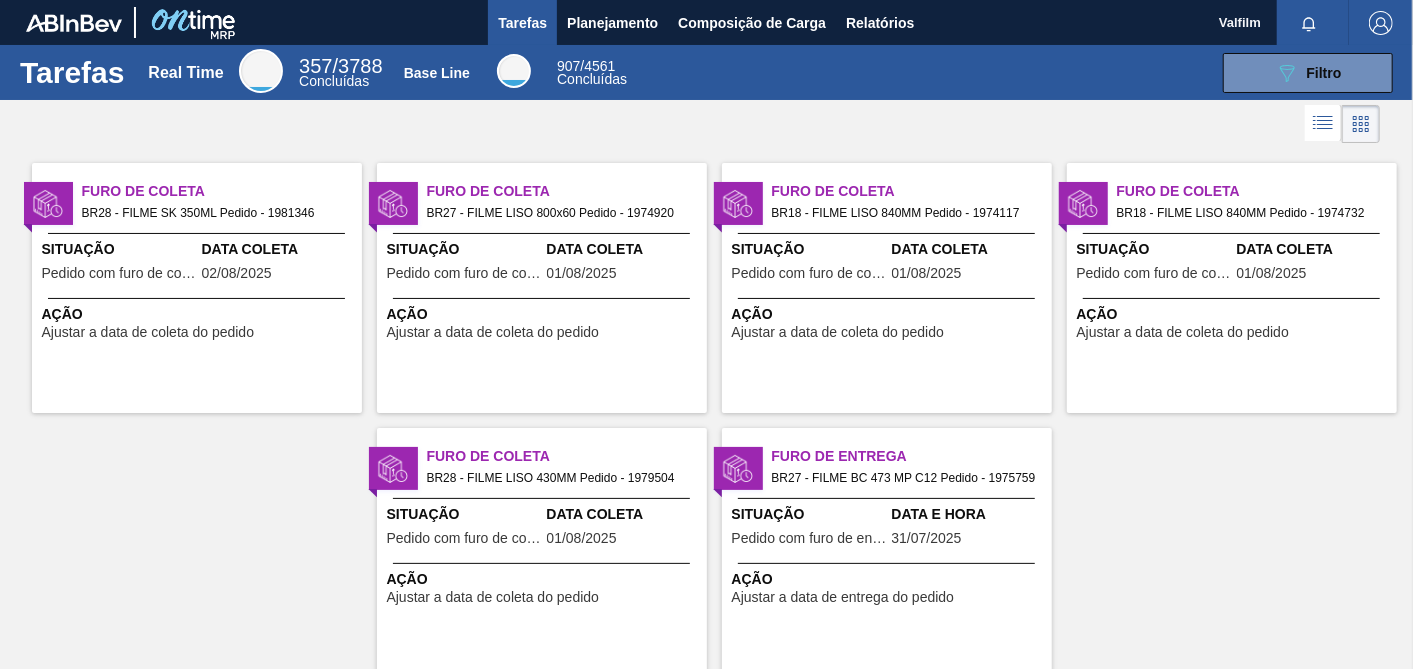 scroll, scrollTop: 58, scrollLeft: 0, axis: vertical 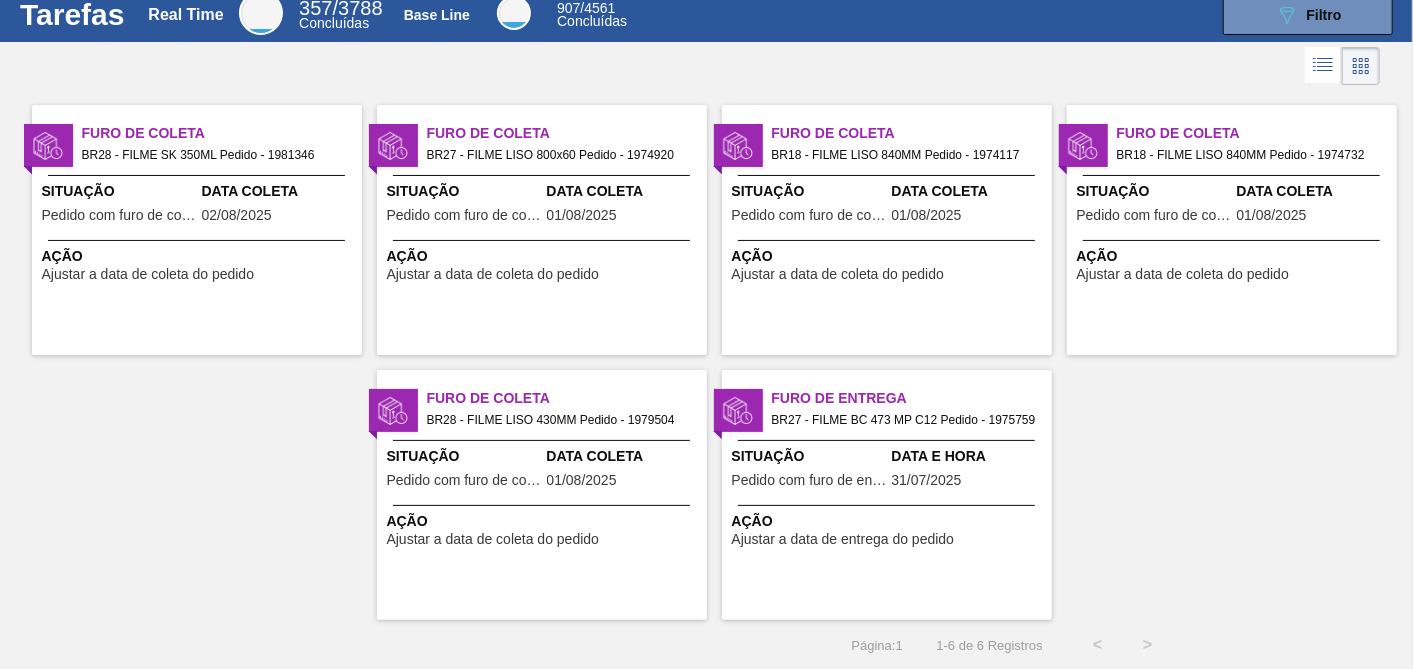 click on "Ação Ajustar a data de coleta do pedido" at bounding box center [197, 261] 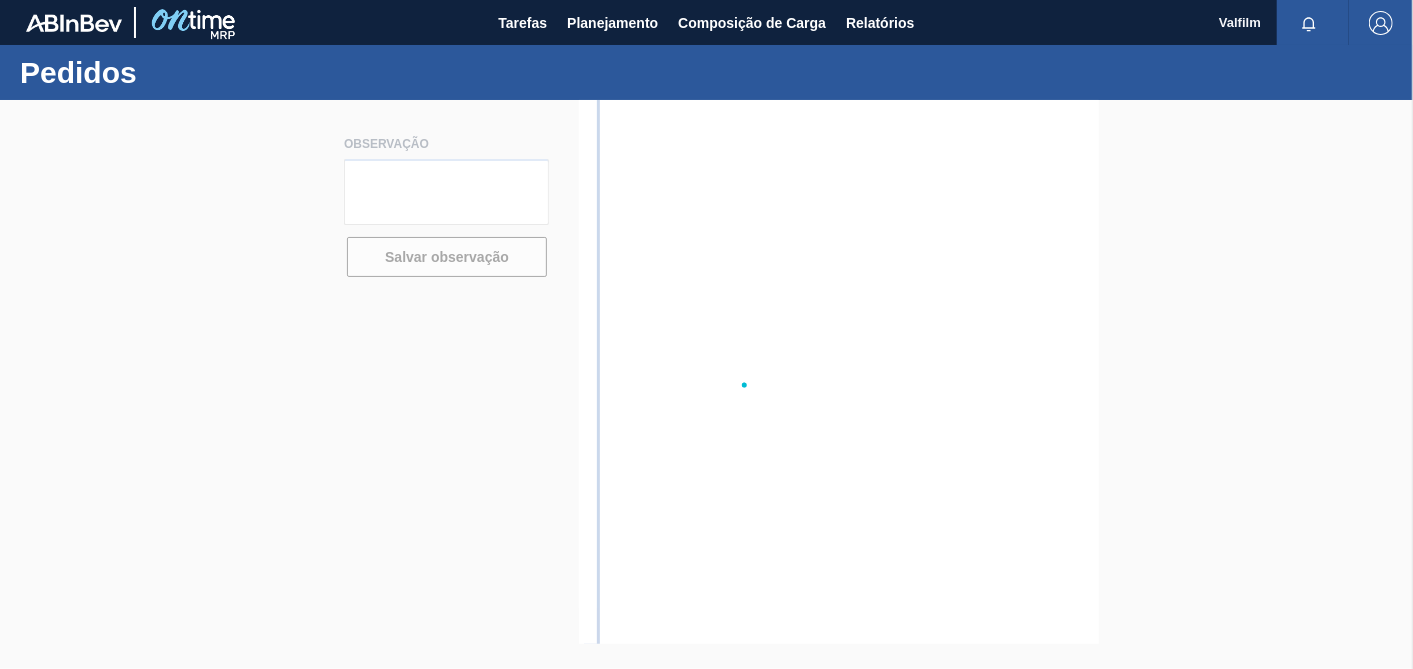 scroll, scrollTop: 0, scrollLeft: 0, axis: both 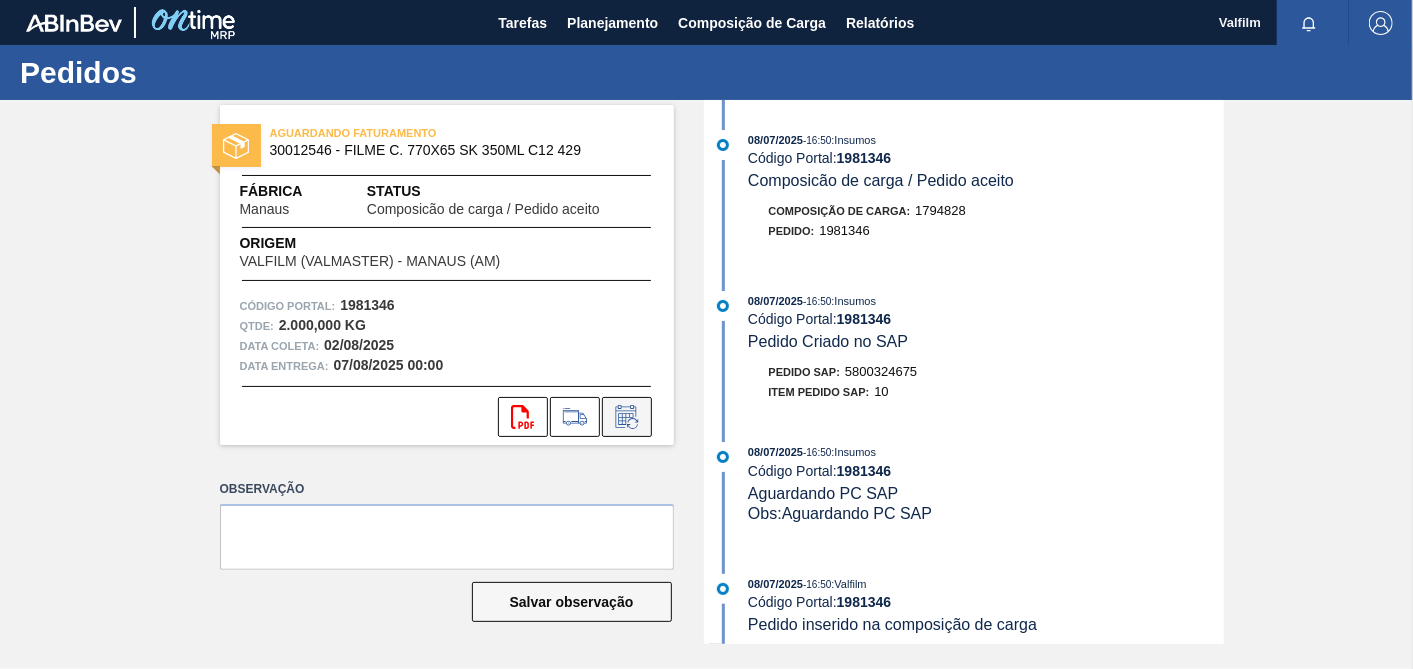 click at bounding box center (627, 417) 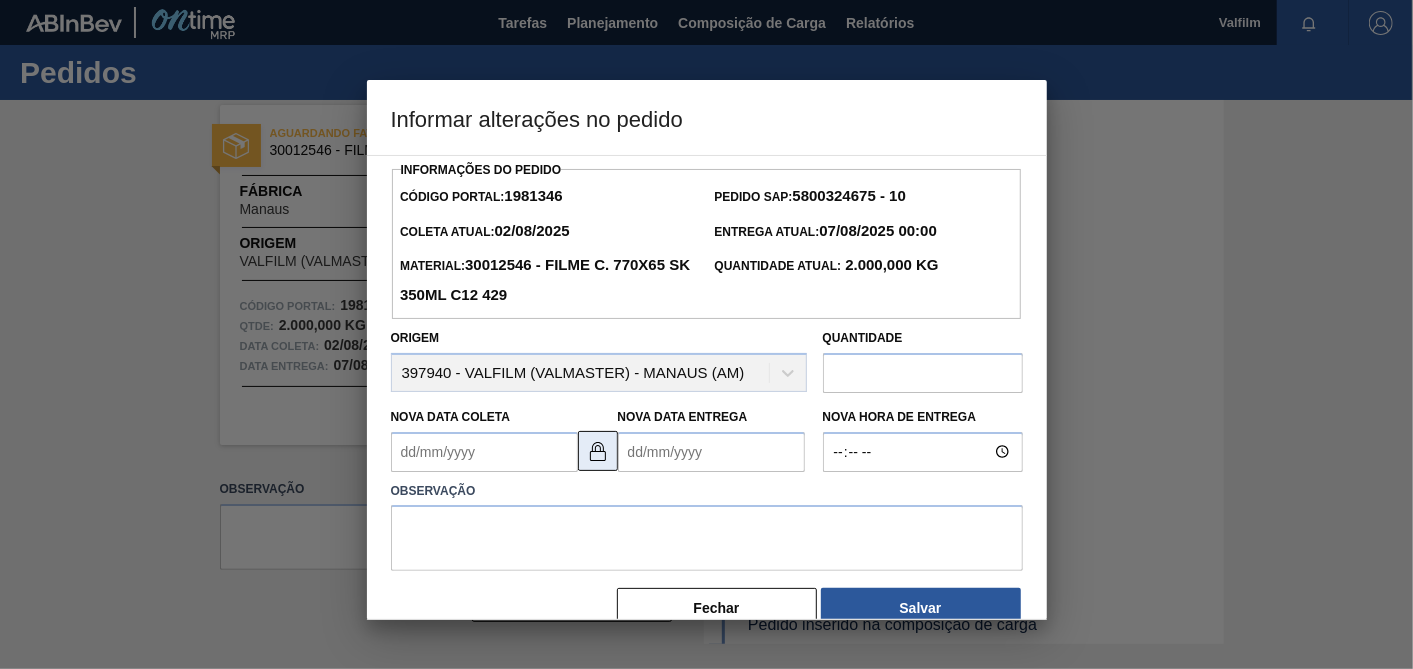 click at bounding box center [598, 451] 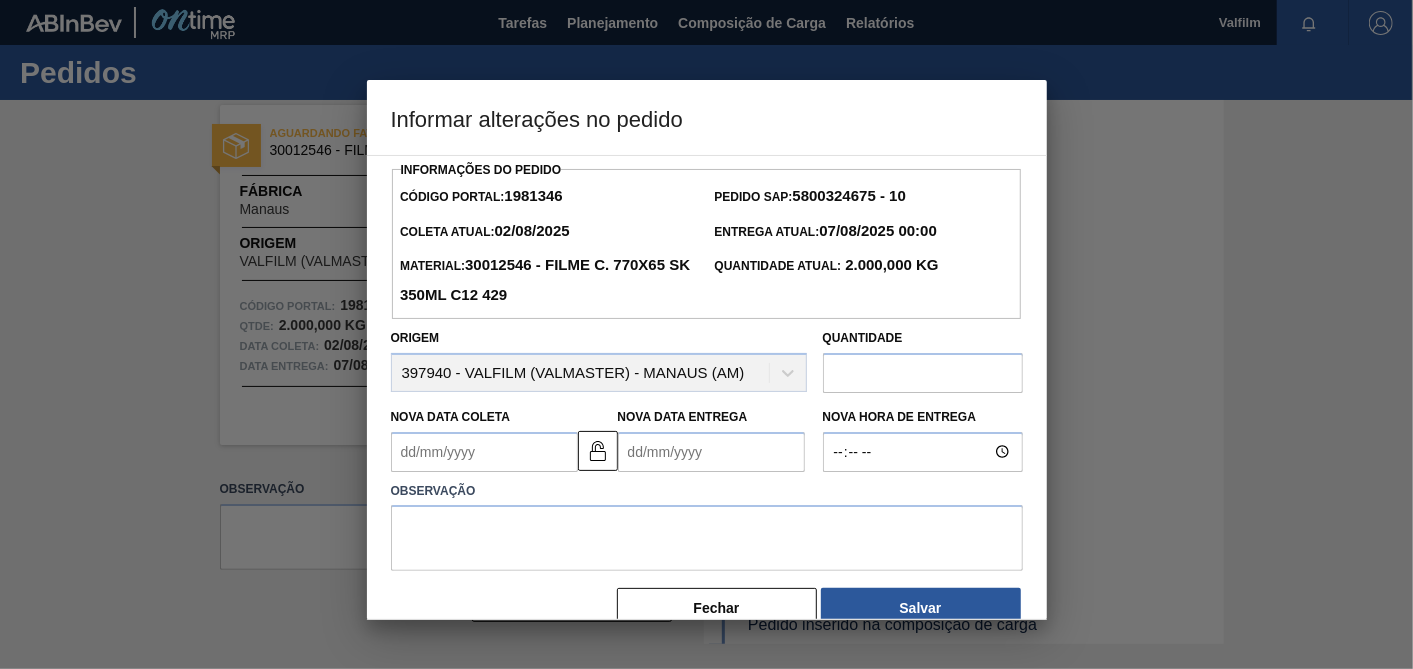 click on "Nova Data Coleta" at bounding box center [484, 452] 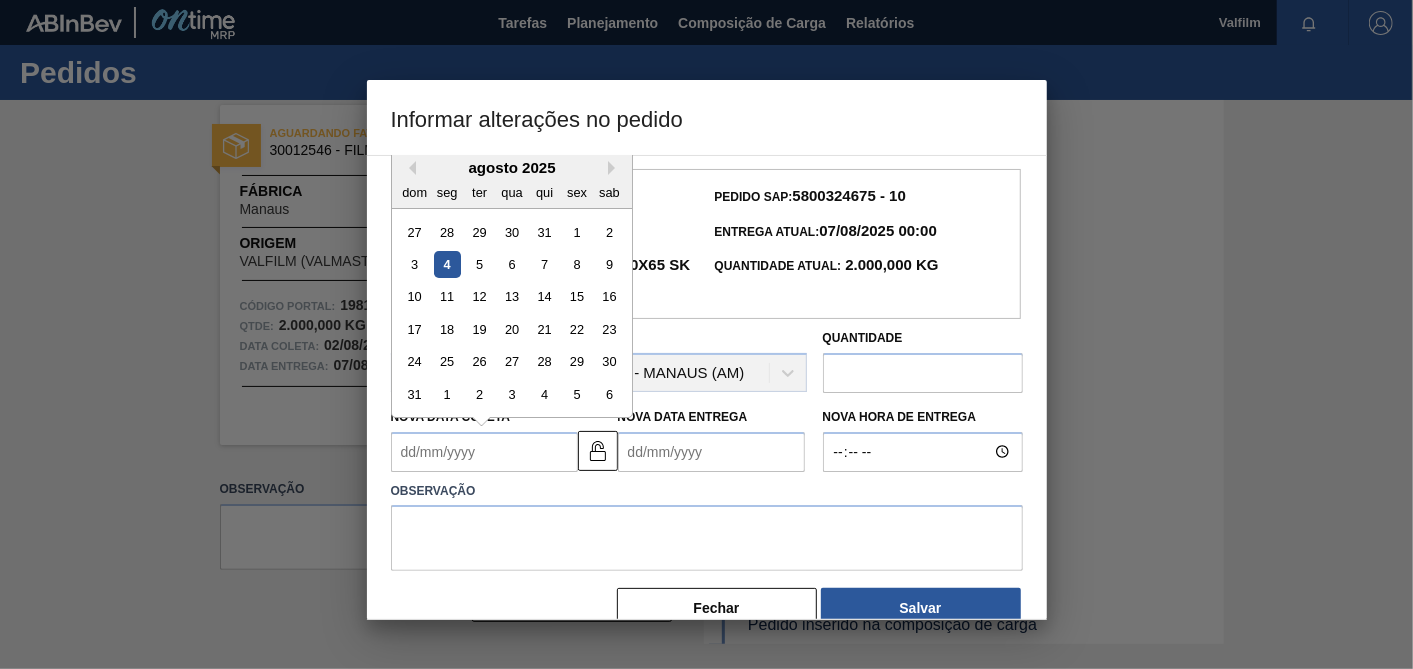 click on "dom" at bounding box center (414, 191) 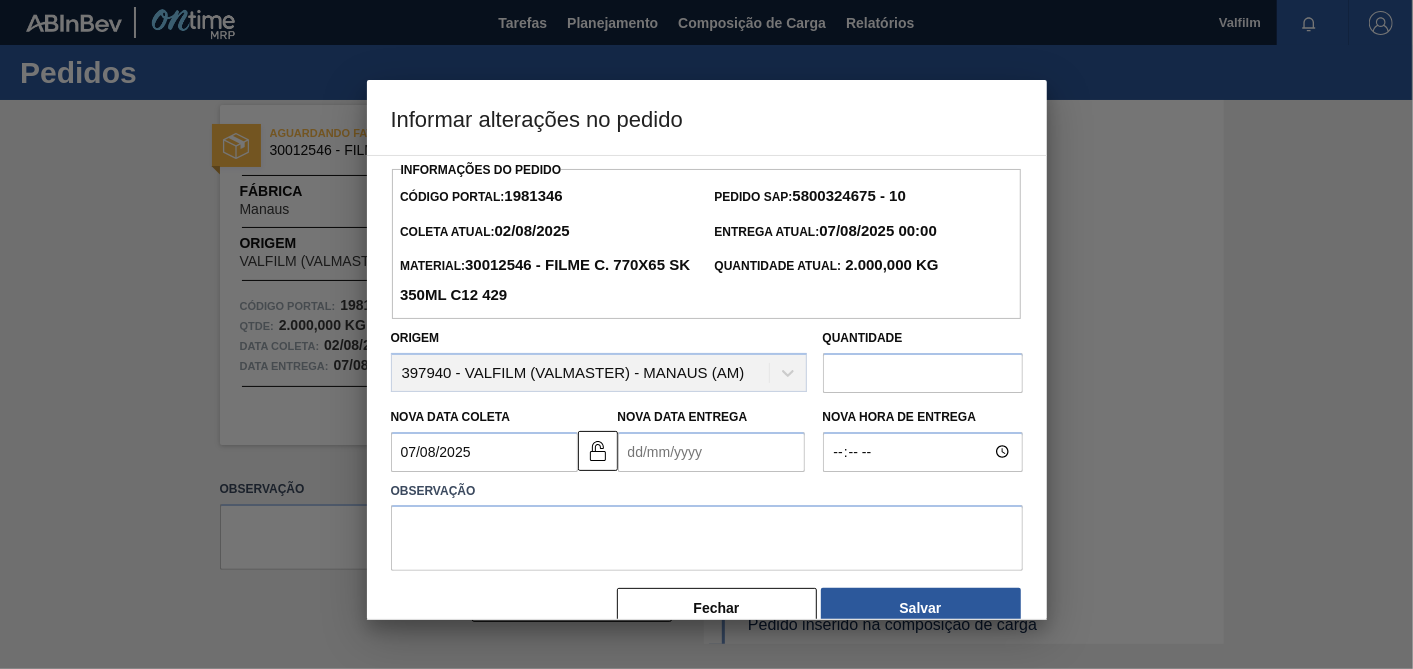 click on "Observação" at bounding box center (707, 522) 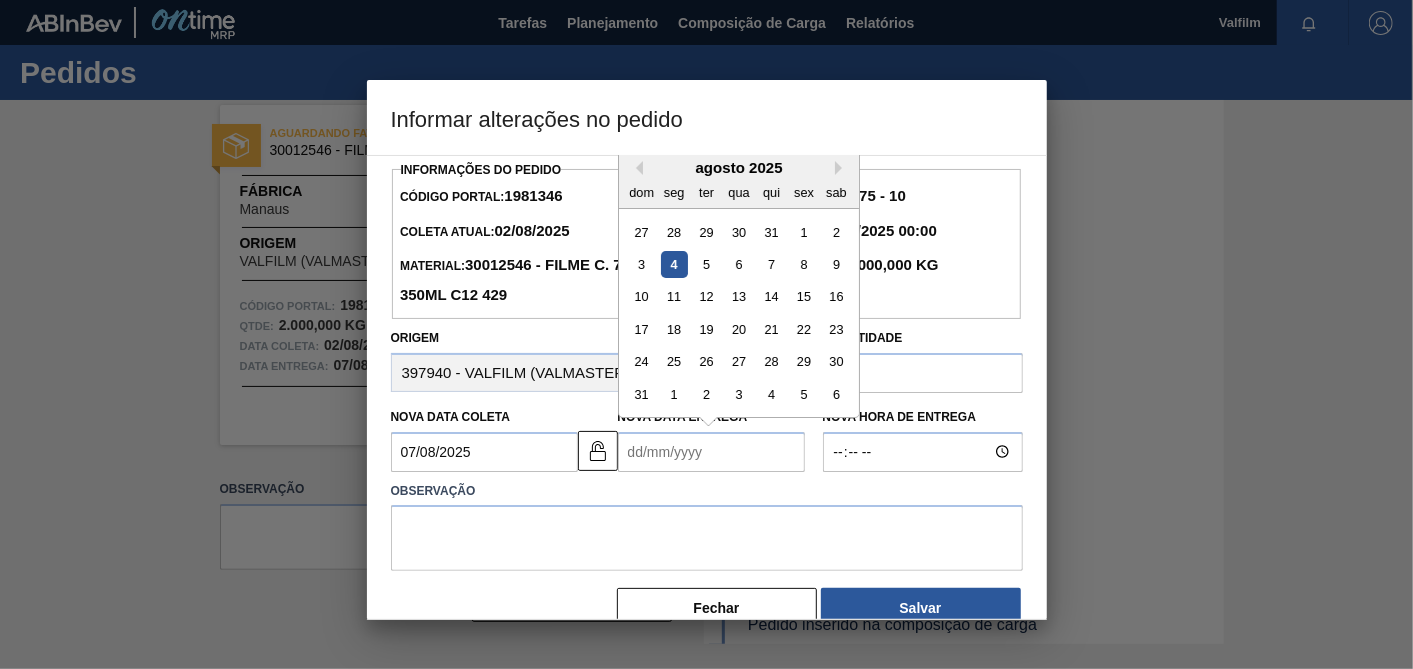 click on "Nova Data Entrega" at bounding box center [711, 452] 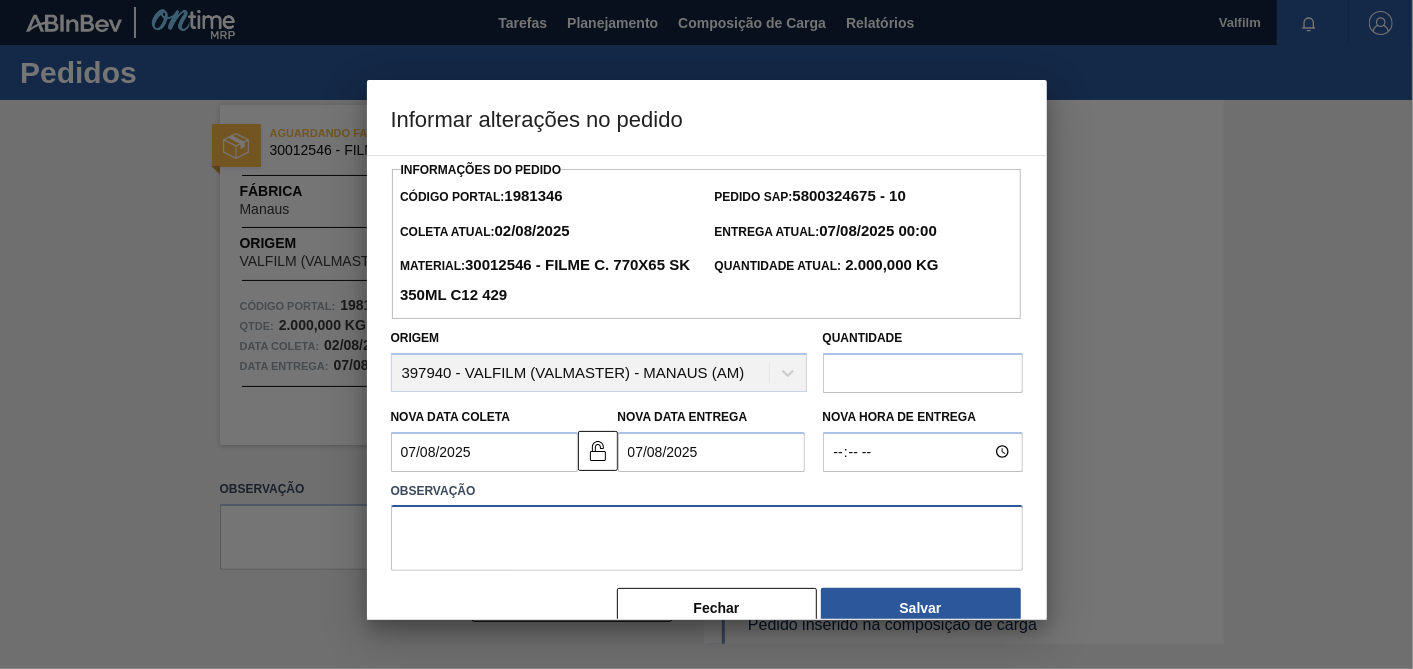 click at bounding box center [707, 538] 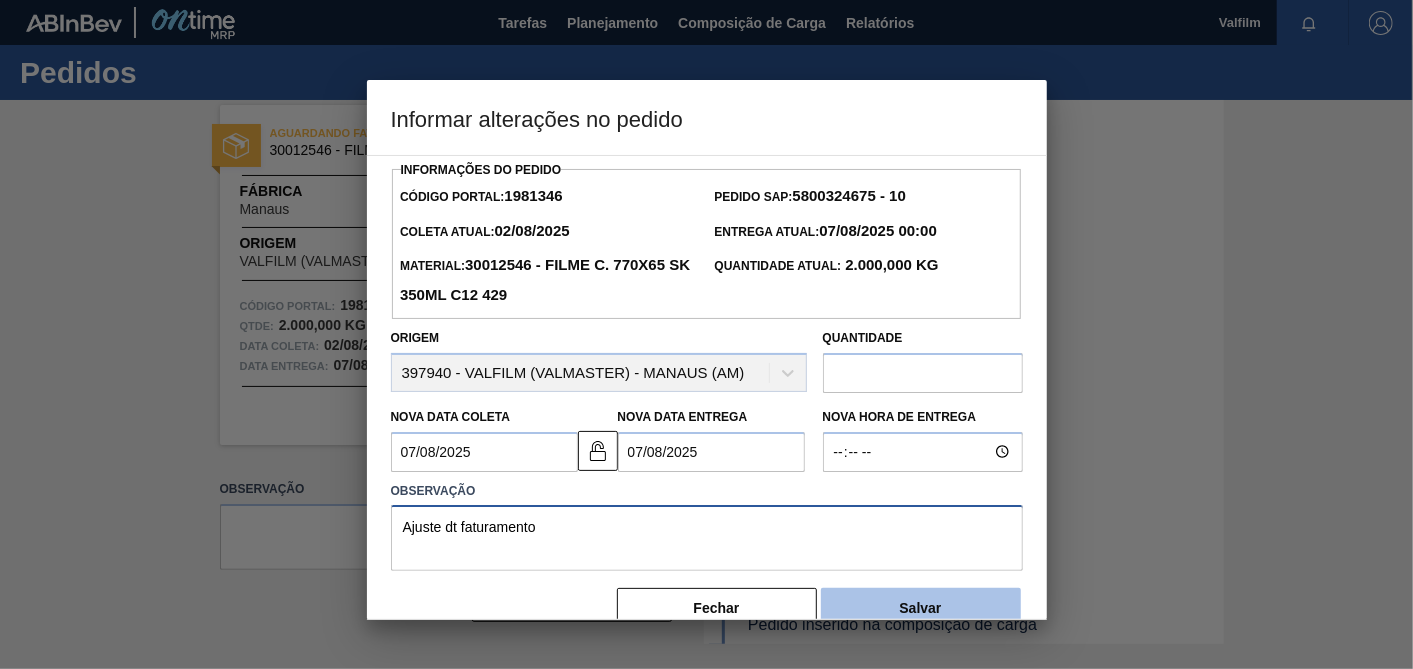 type on "Ajuste dt faturamento" 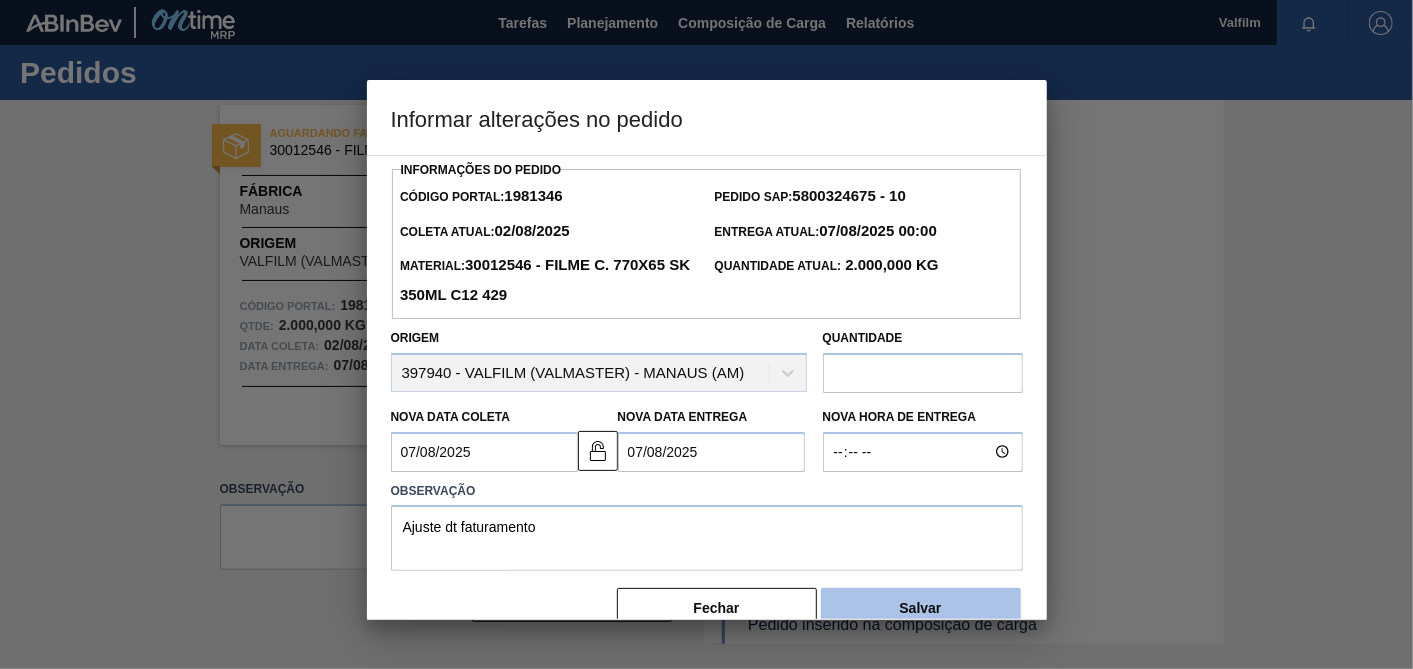 click on "Salvar" at bounding box center (921, 608) 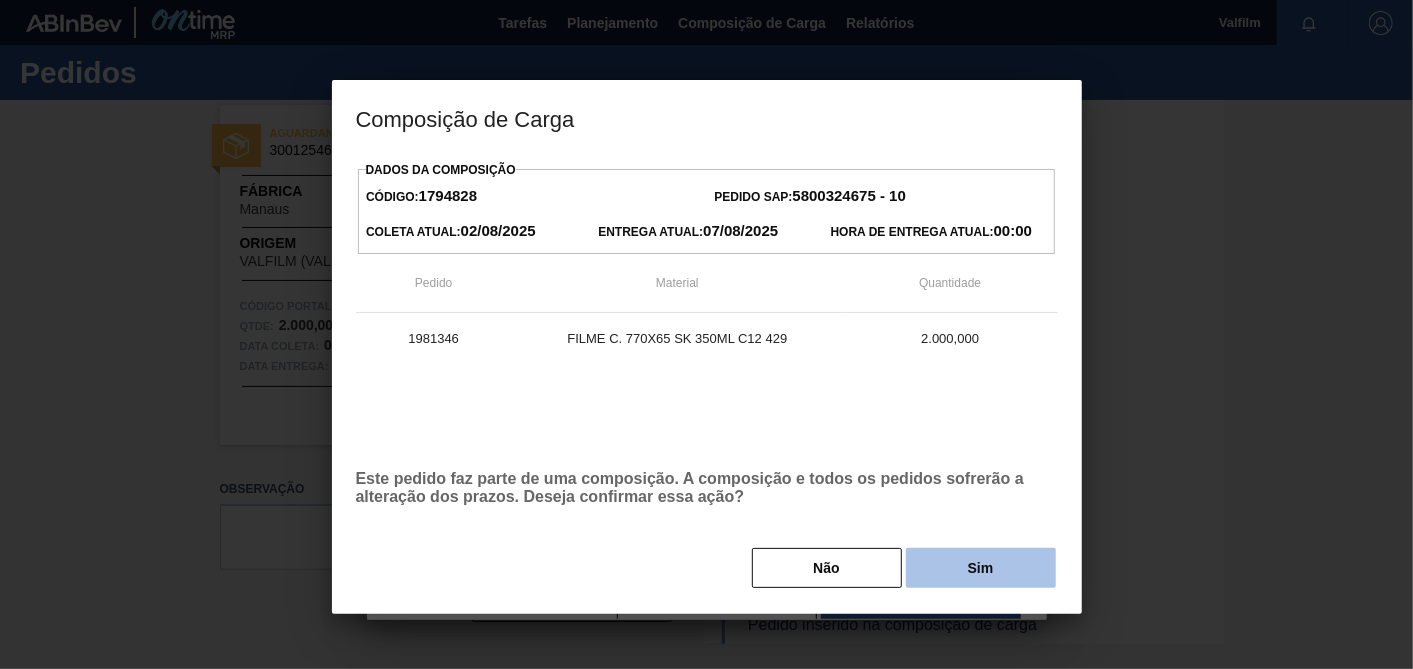 click on "Sim" at bounding box center (981, 568) 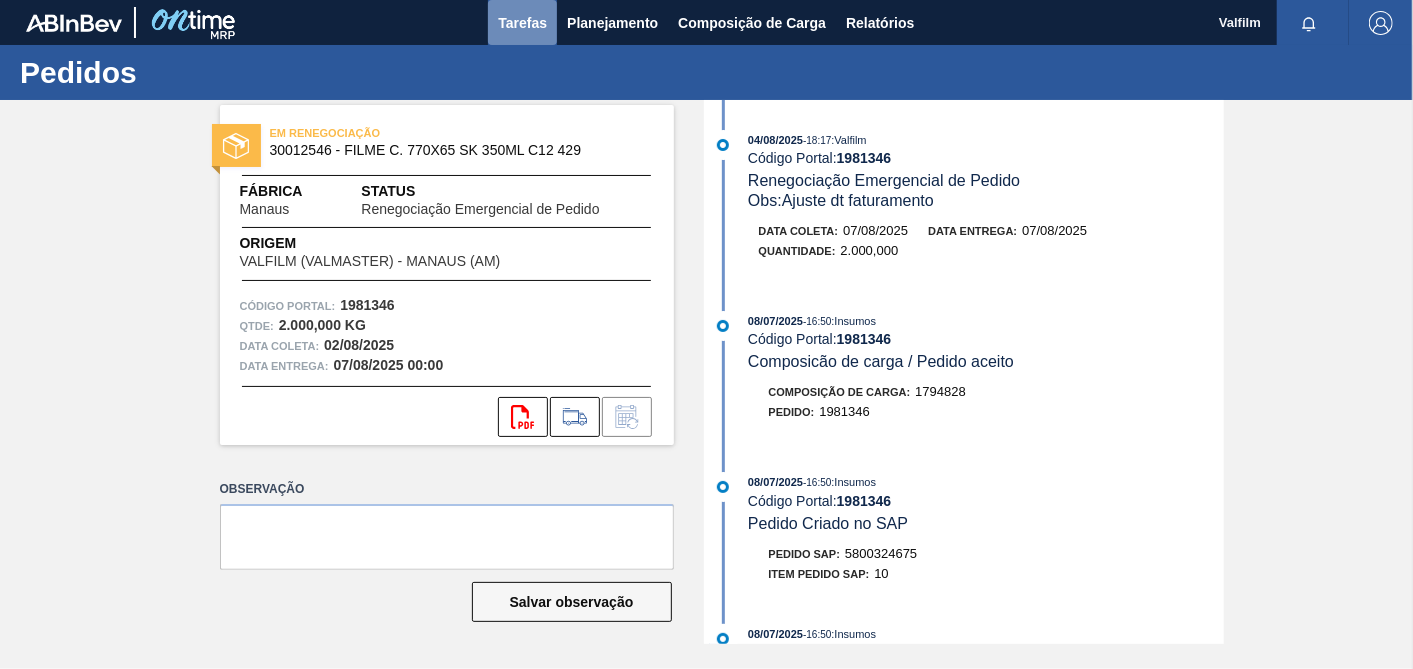 click on "Tarefas" at bounding box center (522, 23) 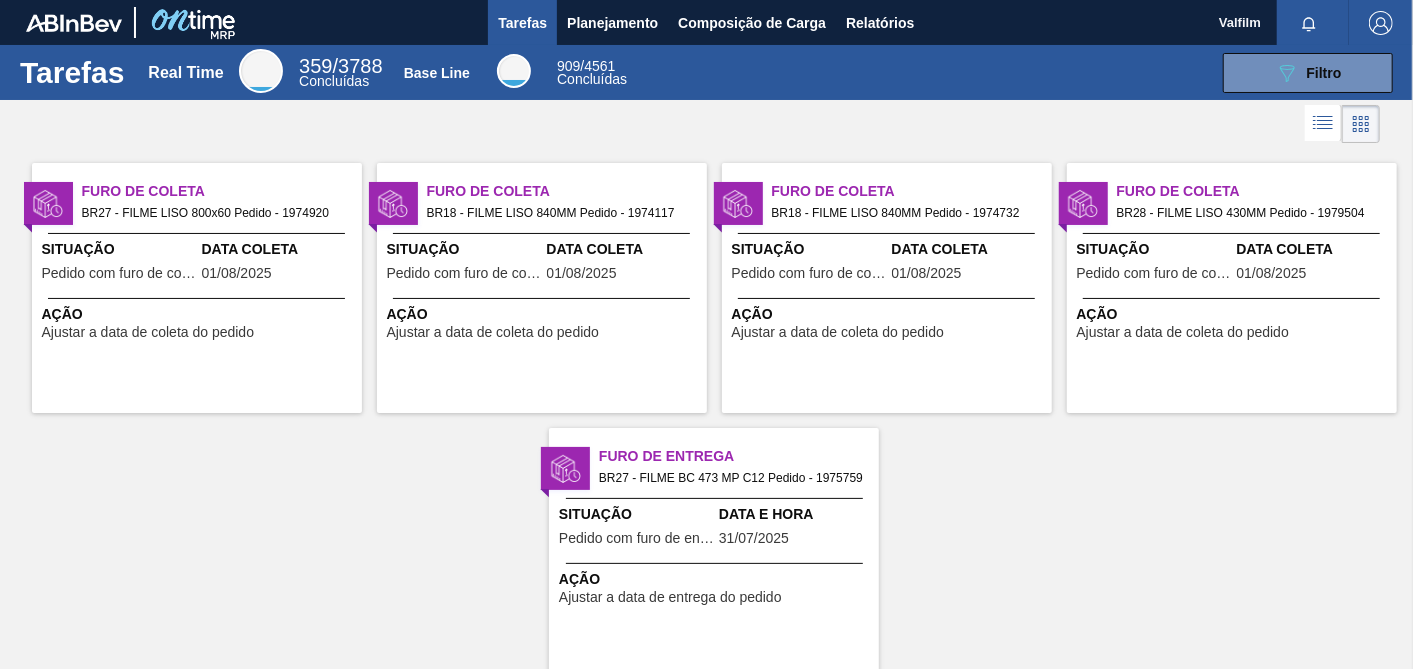 click on "Furo de Coleta BR27 - FILME LISO 800x60 Pedido - 1974920 Situação Pedido com furo de coleta Data Coleta 01/08/2025 Ação Ajustar a data de coleta do pedido" at bounding box center [197, 288] 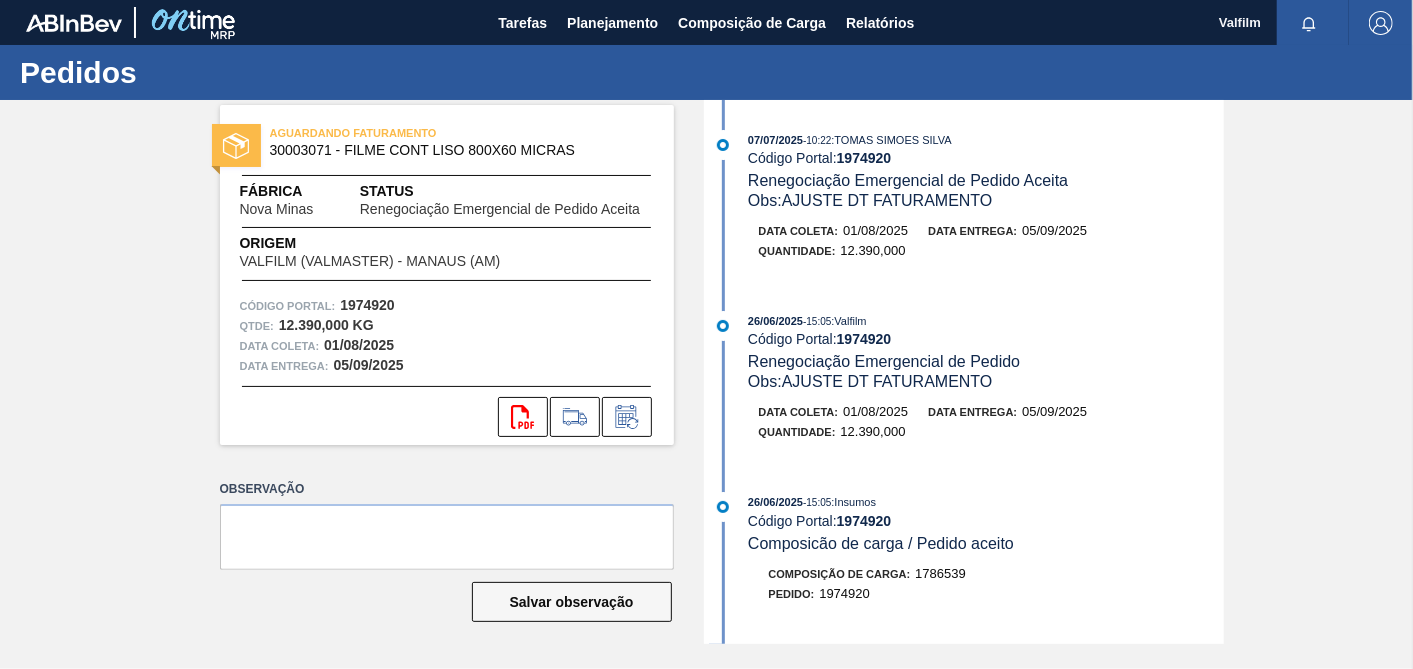 click on "AGUARDANDO FATURAMENTO 30003071 - FILME CONT LISO 800X60 MICRAS Fábrica Nova Minas Status Renegociação Emergencial de Pedido Aceita Origem VALFILM (VALMASTER) - [CITY] ([STATE])   Código Portal:  1974920 Qtde : 12.390,000 KG Data coleta: 01/08/2025 Data entrega: 05/09/2025  svg{fill:#ff0000} Observação Salvar observação 07/07/2025  -  10:22 :  TOMAS SIMOES SILVA Código Portal:  1974920 Renegociação Emergencial de Pedido Aceita Obs:  AJUSTE DT FATURAMENTO Data coleta: 01/08/2025 Data entrega: 05/09/2025 Quantidade : 12.390,000 26/06/2025  -  15:05 :  Valfilm Código Portal:  1974920 Renegociação Emergencial de Pedido Obs:  AJUSTE DT FATURAMENTO Data coleta: 01/08/2025 Data entrega: 05/09/2025 Quantidade : 12.390,000 26/06/2025  -  15:05 :  Insumos Código Portal:  1974920 Composicão de carga / Pedido aceito Composição de Carga : 1786539 Pedido : 1974920 26/06/2025  -  15:05 :  Insumos Código Portal:  1974920 Pedido Criado no SAP Pedido SAP:  5800316203 Item pedido SAP: 10 26/06/2025  -  15:04 :  :" at bounding box center [706, 372] 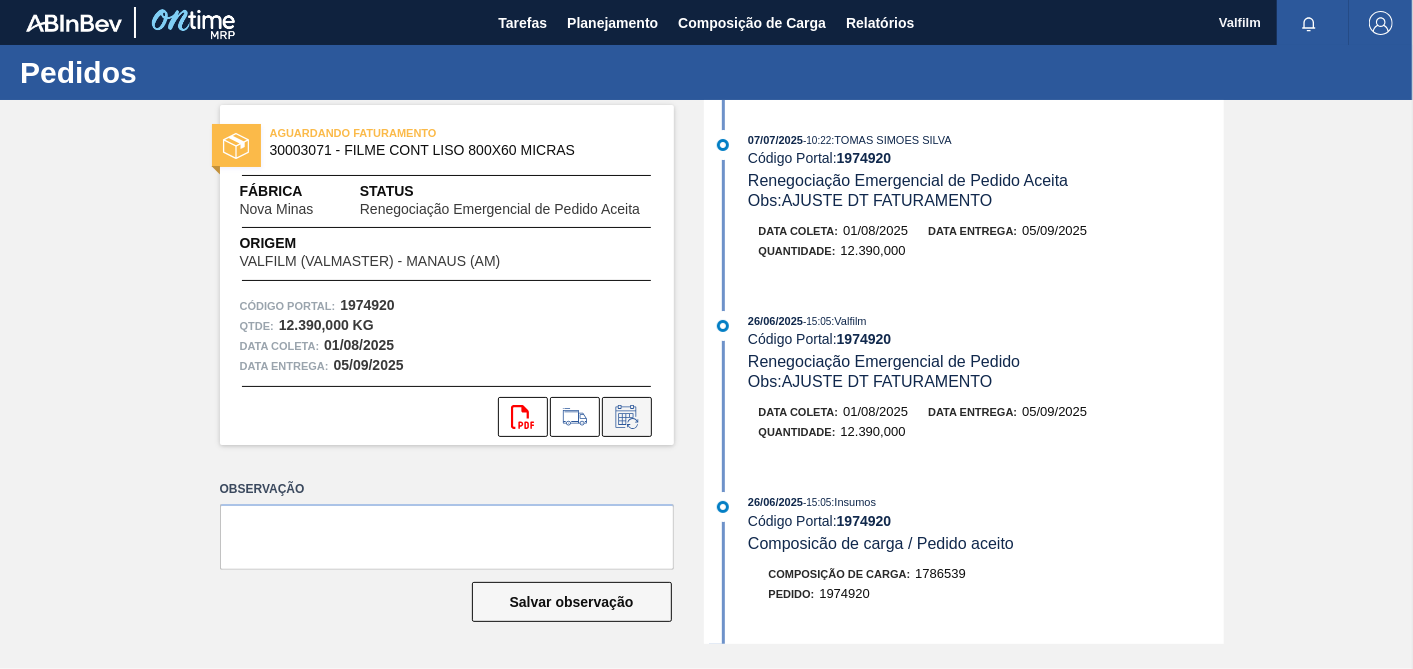 click 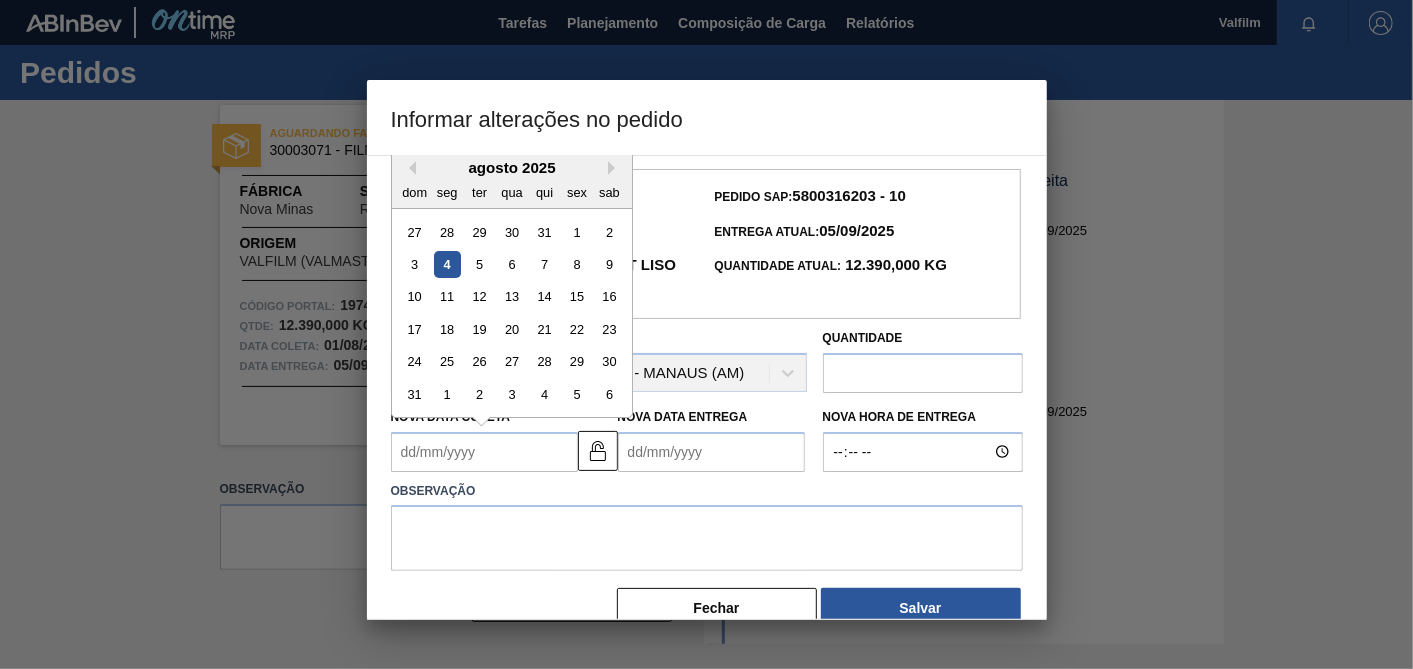 click on "Nova Data Coleta" at bounding box center (484, 452) 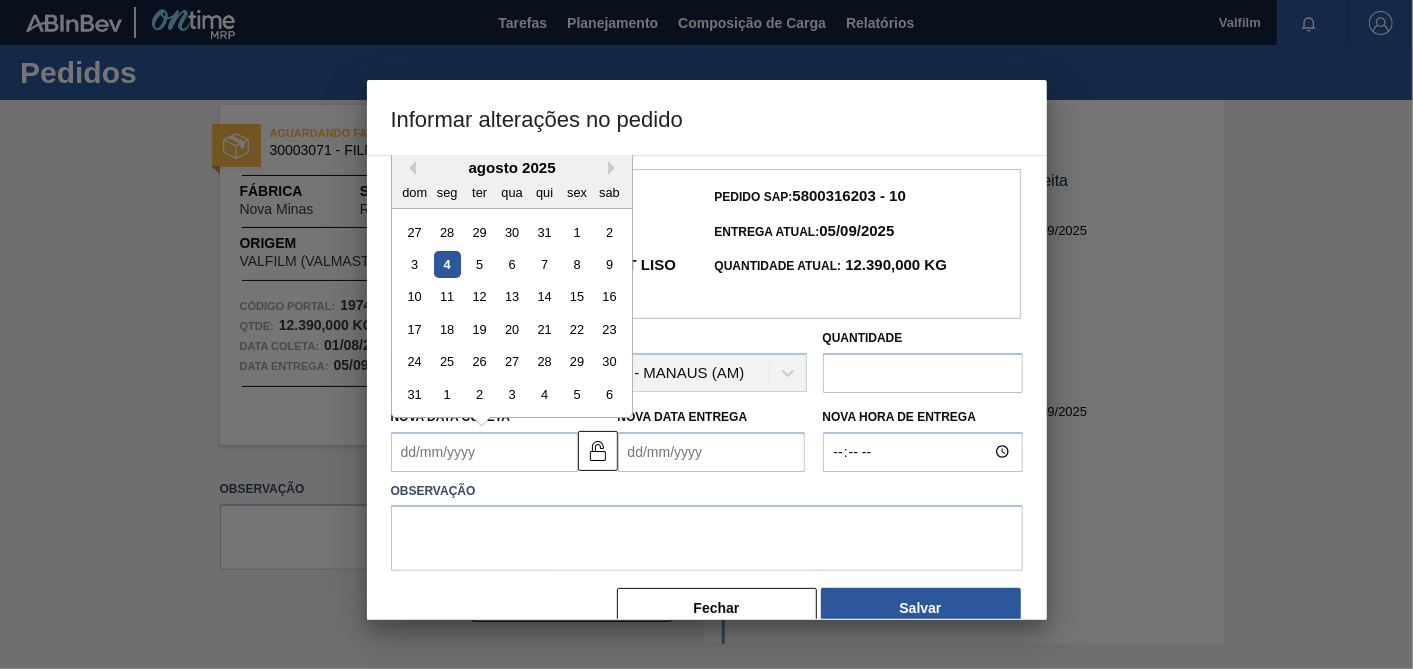 type on "07/08/2025" 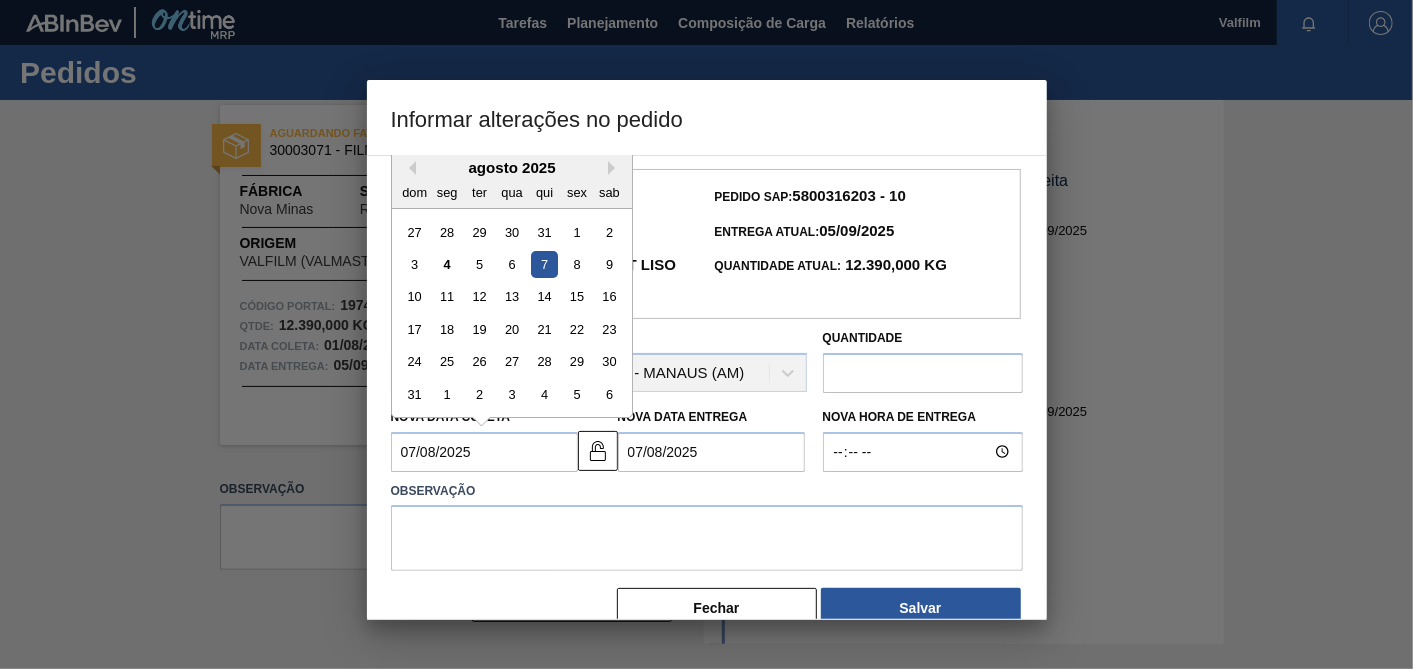 click on "07/08/2025" at bounding box center (711, 452) 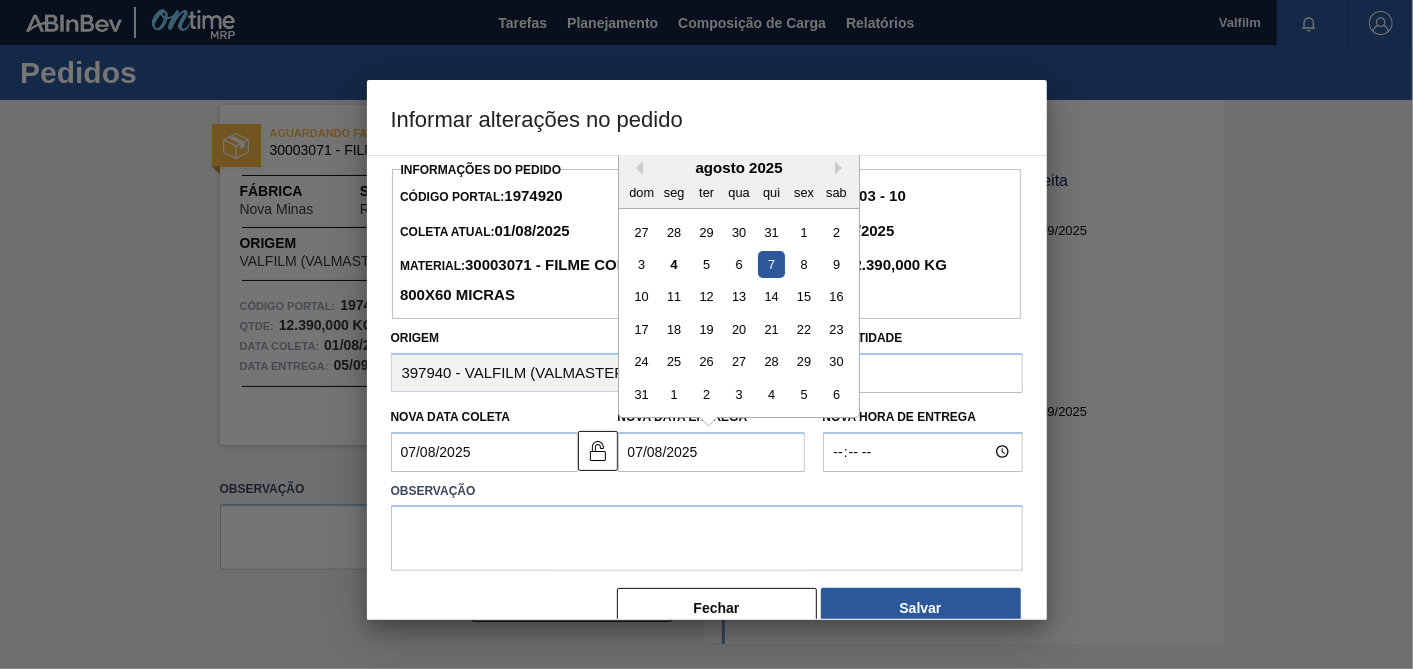 click on "agosto 2025" at bounding box center [739, 167] 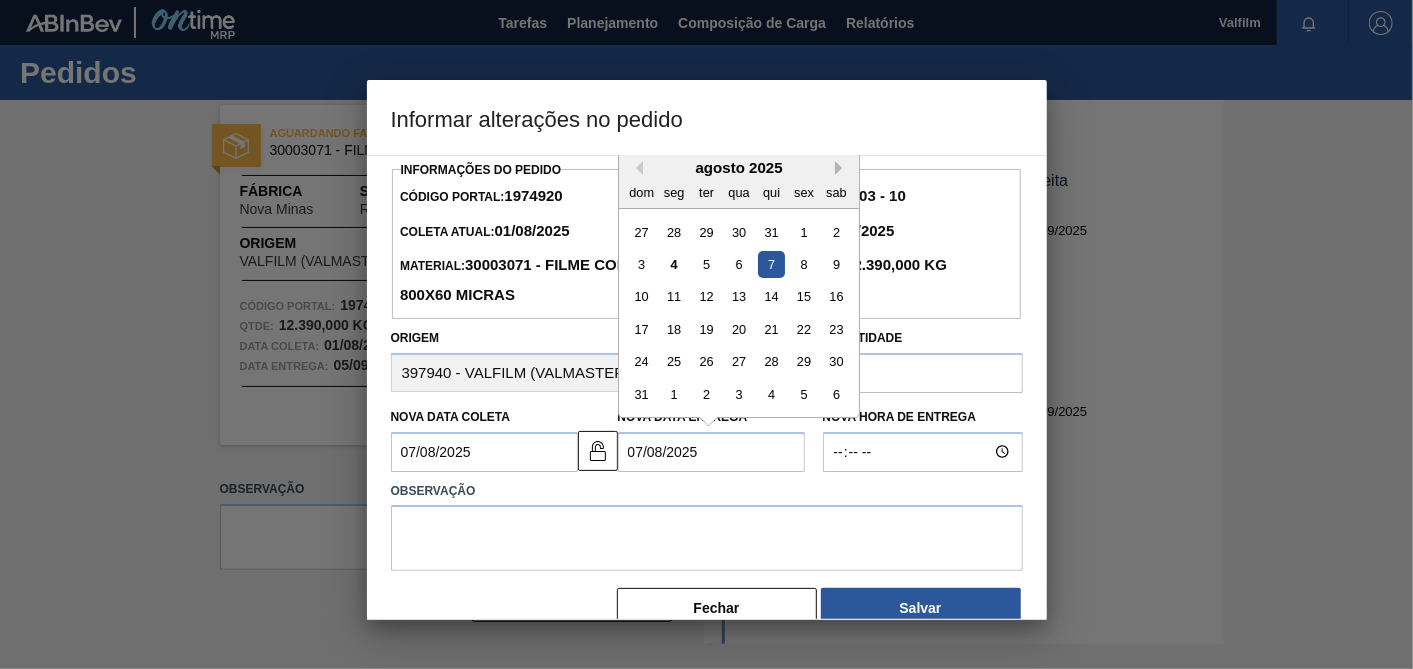 click on "Next Month" at bounding box center (842, 168) 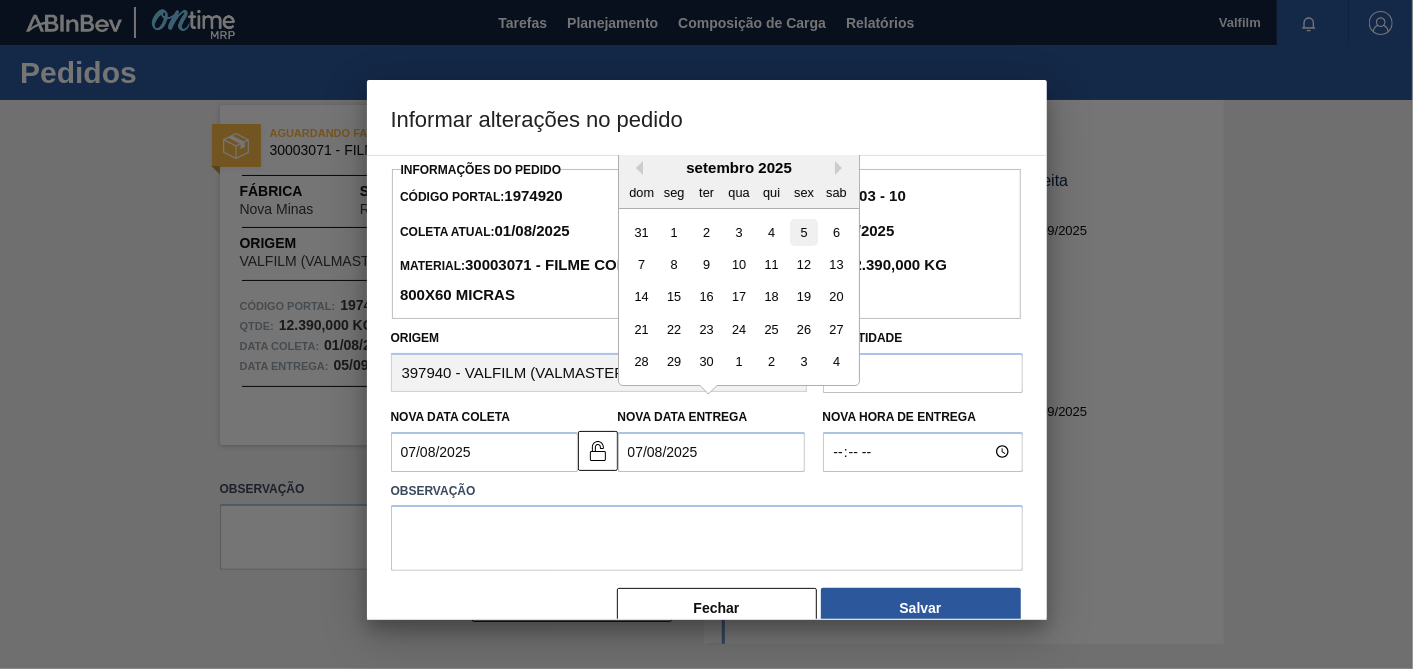 click on "5" at bounding box center [803, 231] 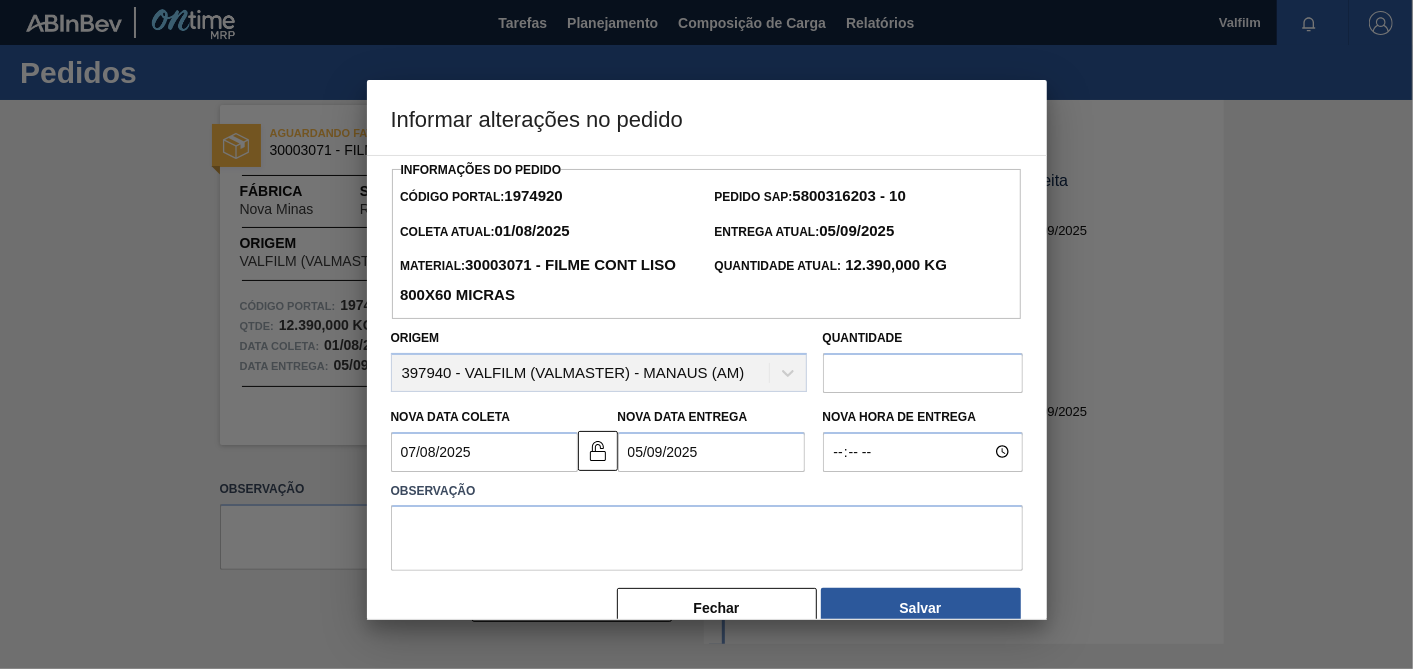 click on "07/08/2025" at bounding box center [484, 452] 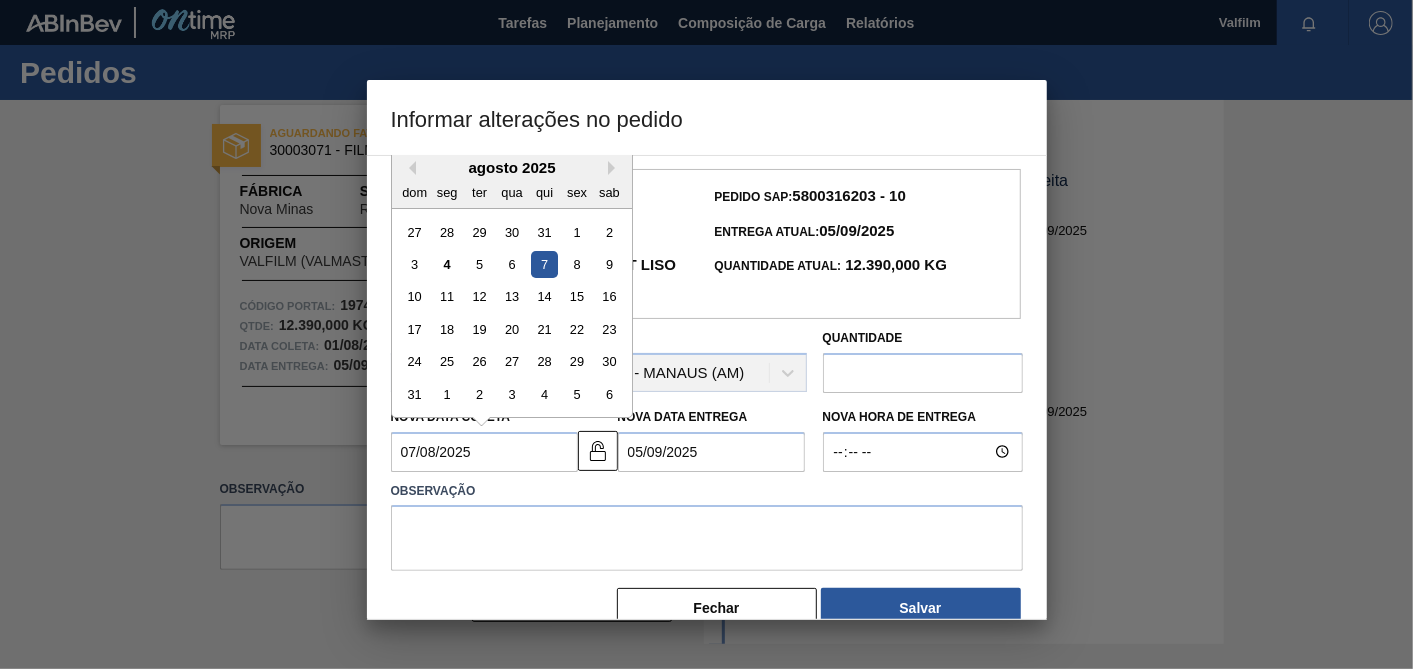 click on "8" at bounding box center (576, 264) 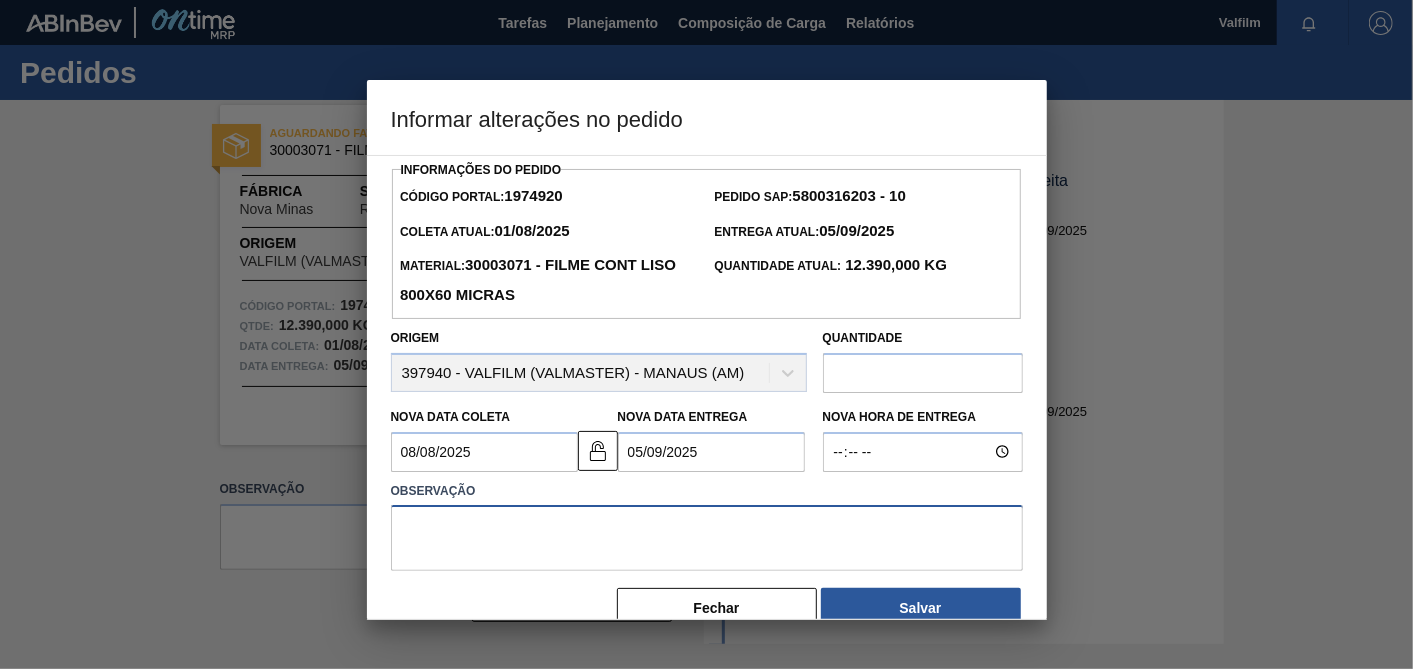 click at bounding box center [707, 538] 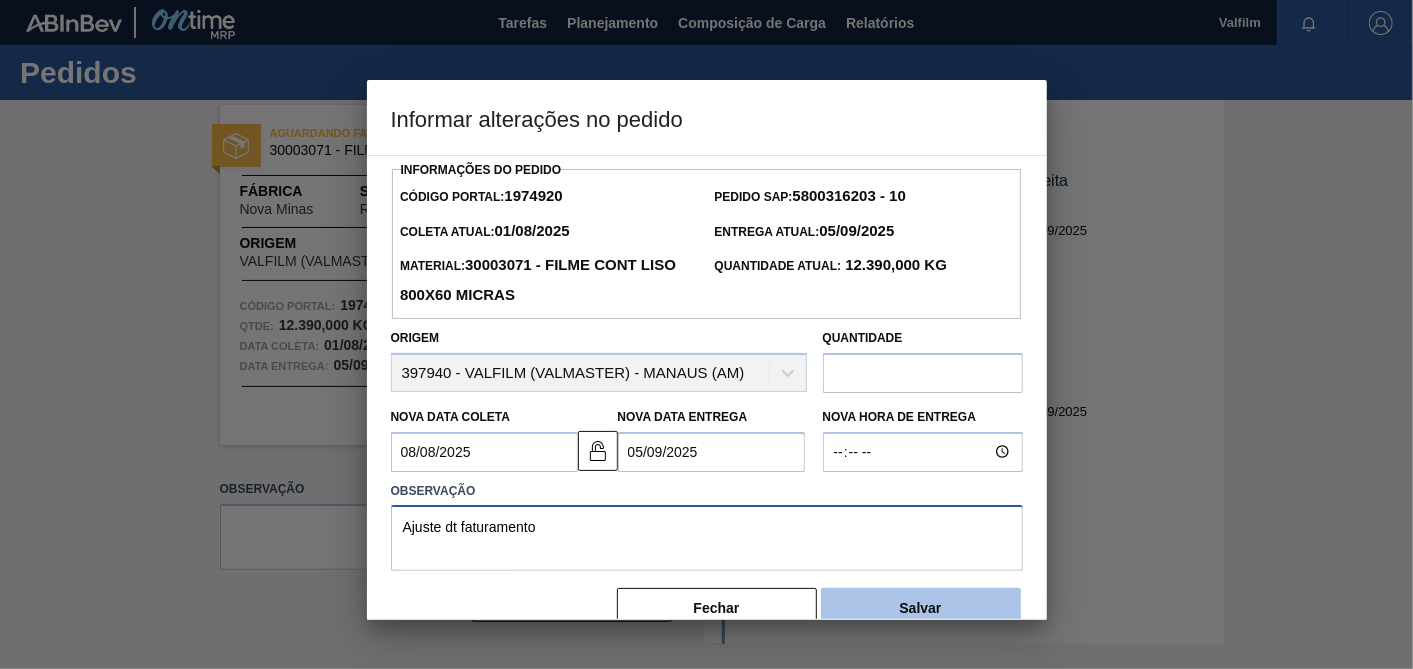 type on "Ajuste dt faturamento" 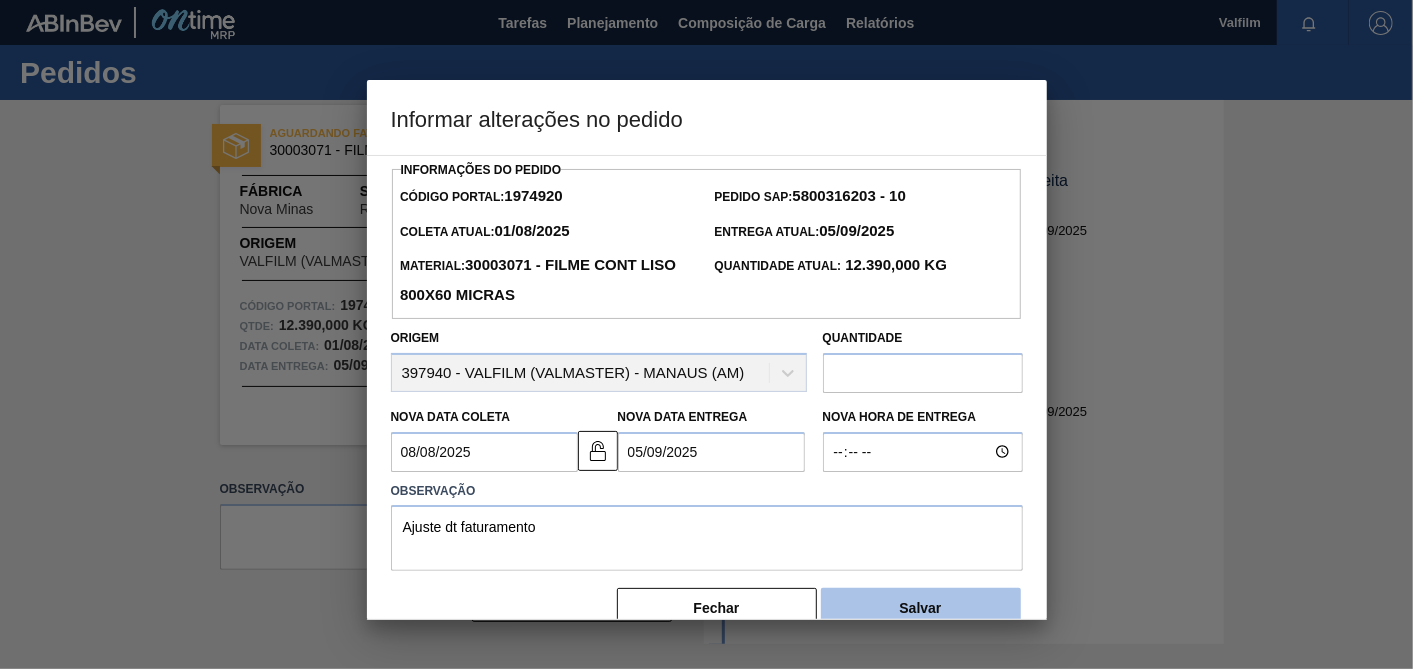 click on "Salvar" at bounding box center (921, 608) 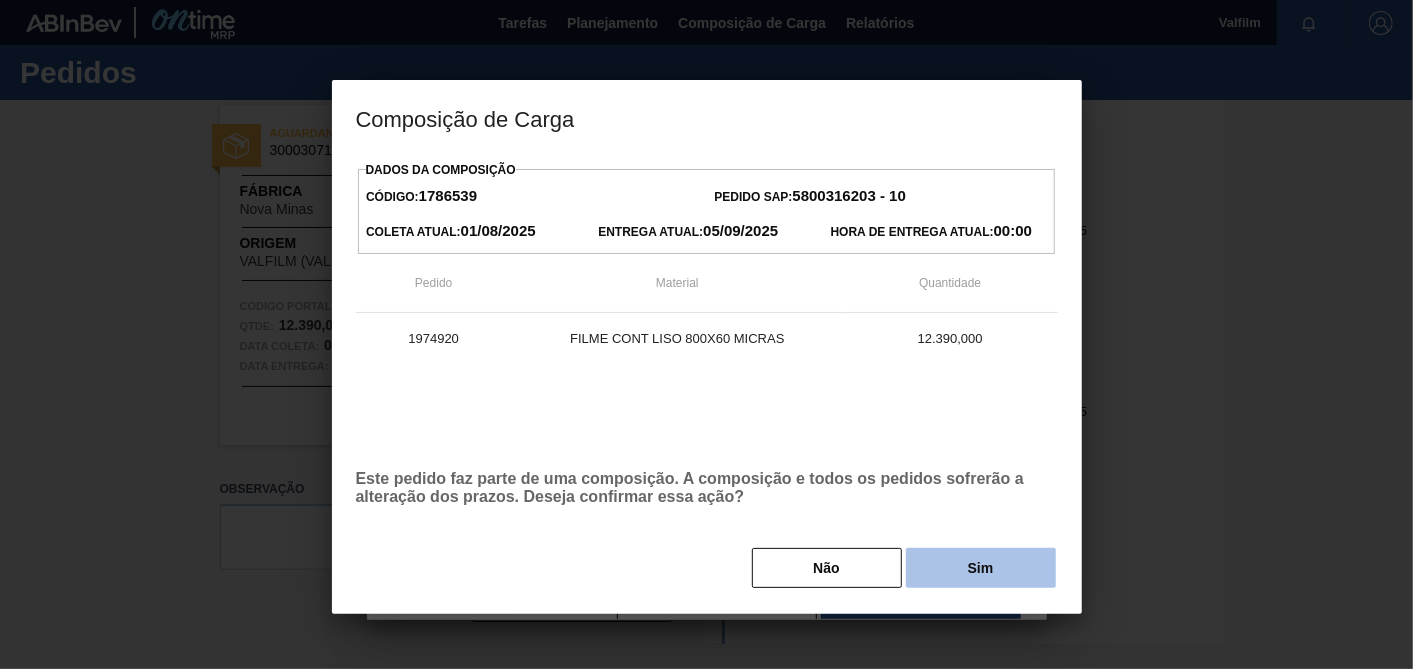 click on "Sim" at bounding box center (981, 568) 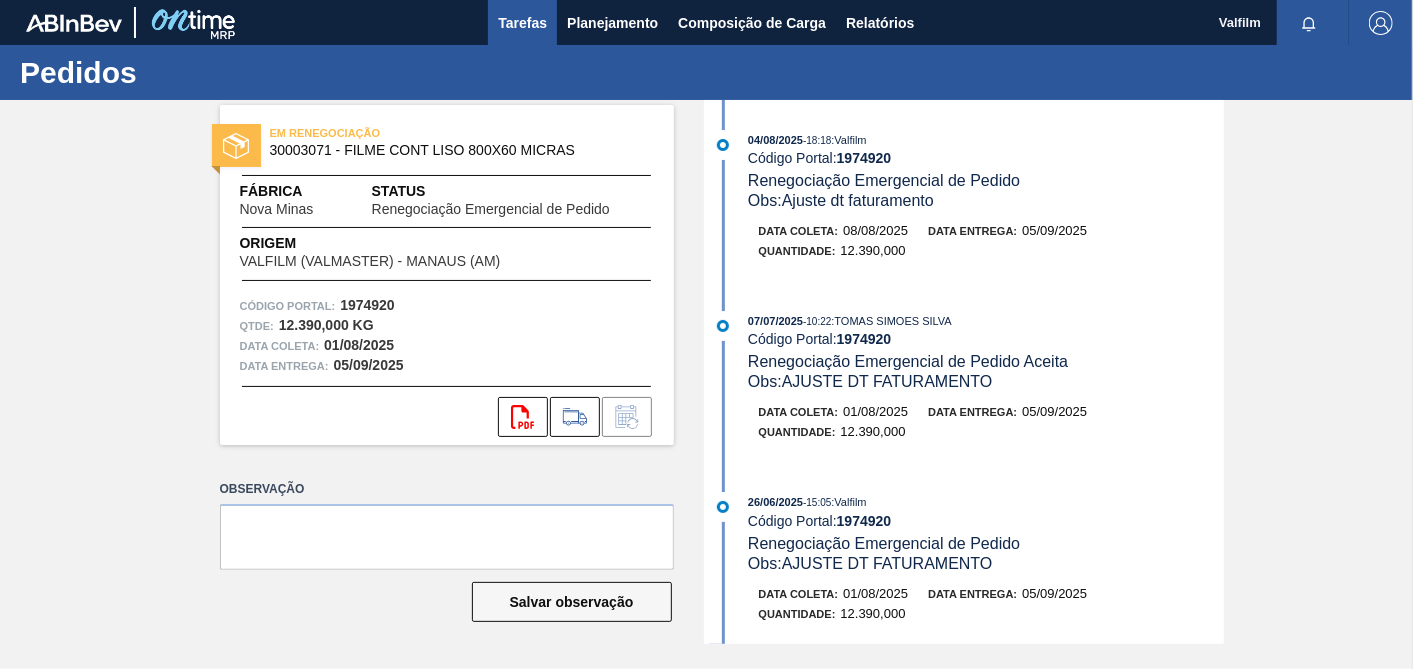 click on "Tarefas" at bounding box center (522, 23) 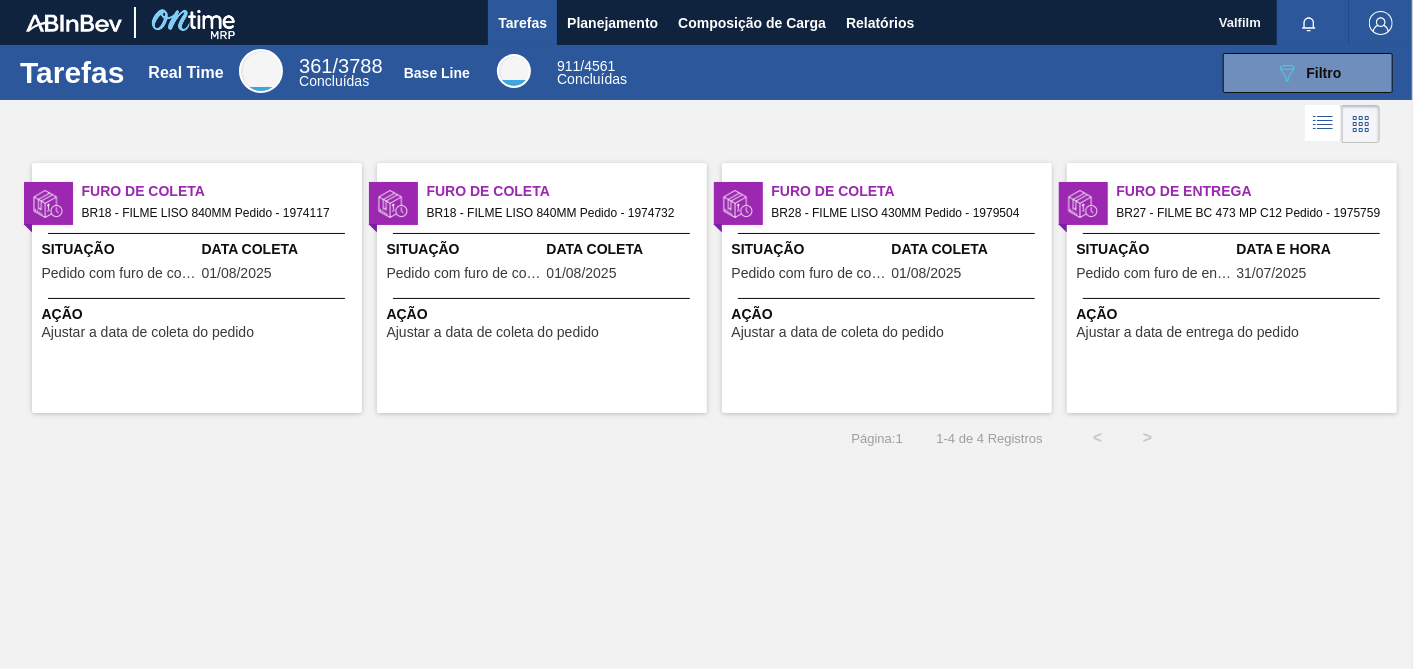 click on "Data Coleta 01/08/2025" at bounding box center (279, 263) 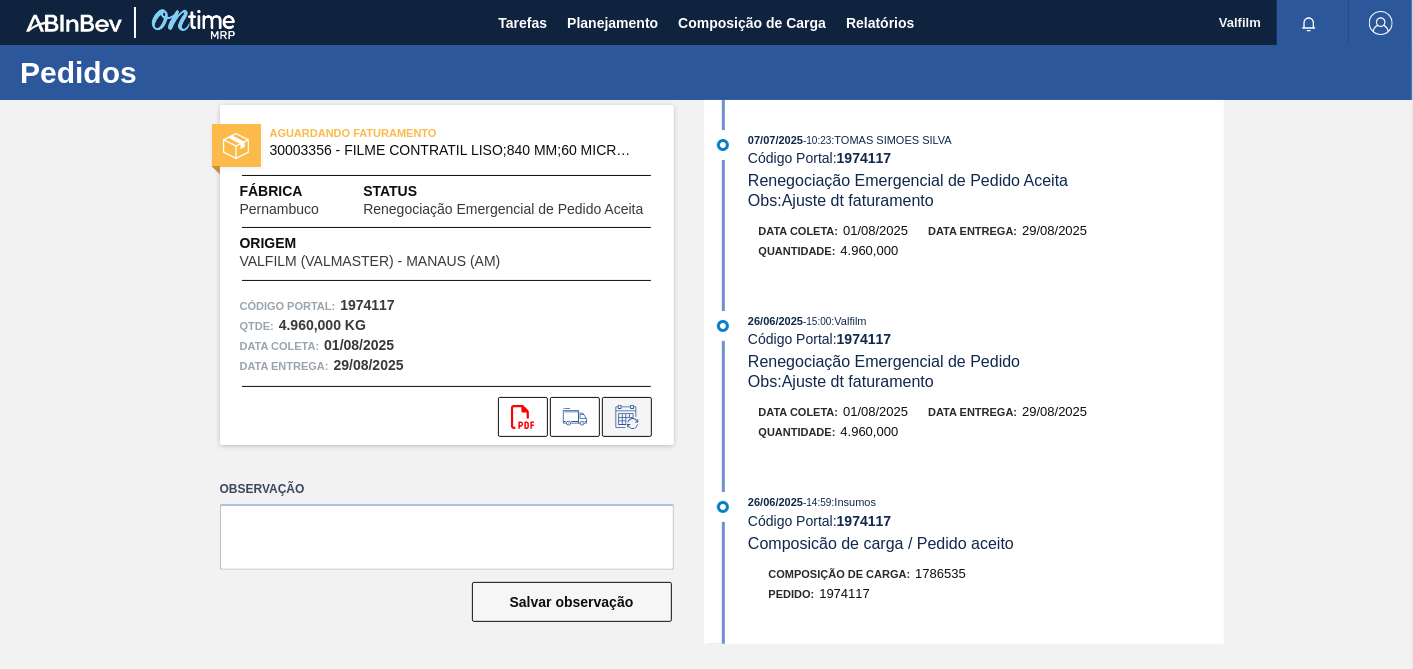 click 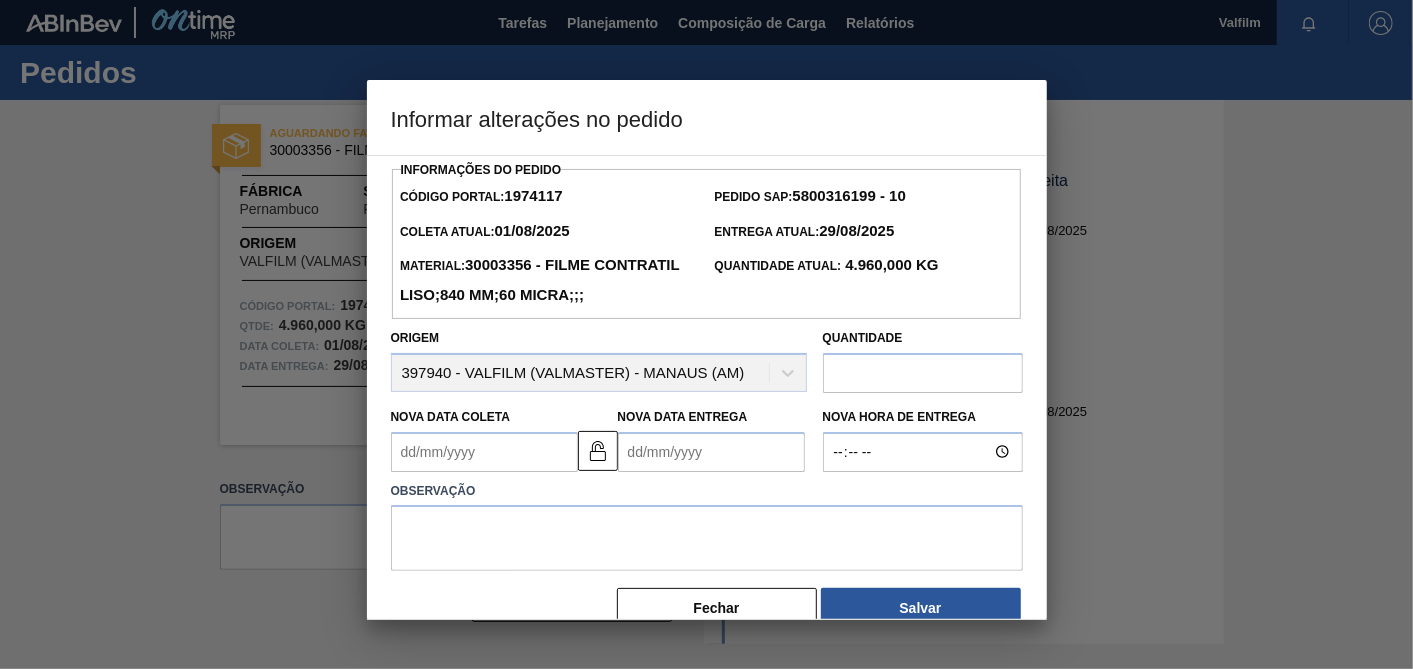 click on "Nova Data Coleta" at bounding box center [484, 452] 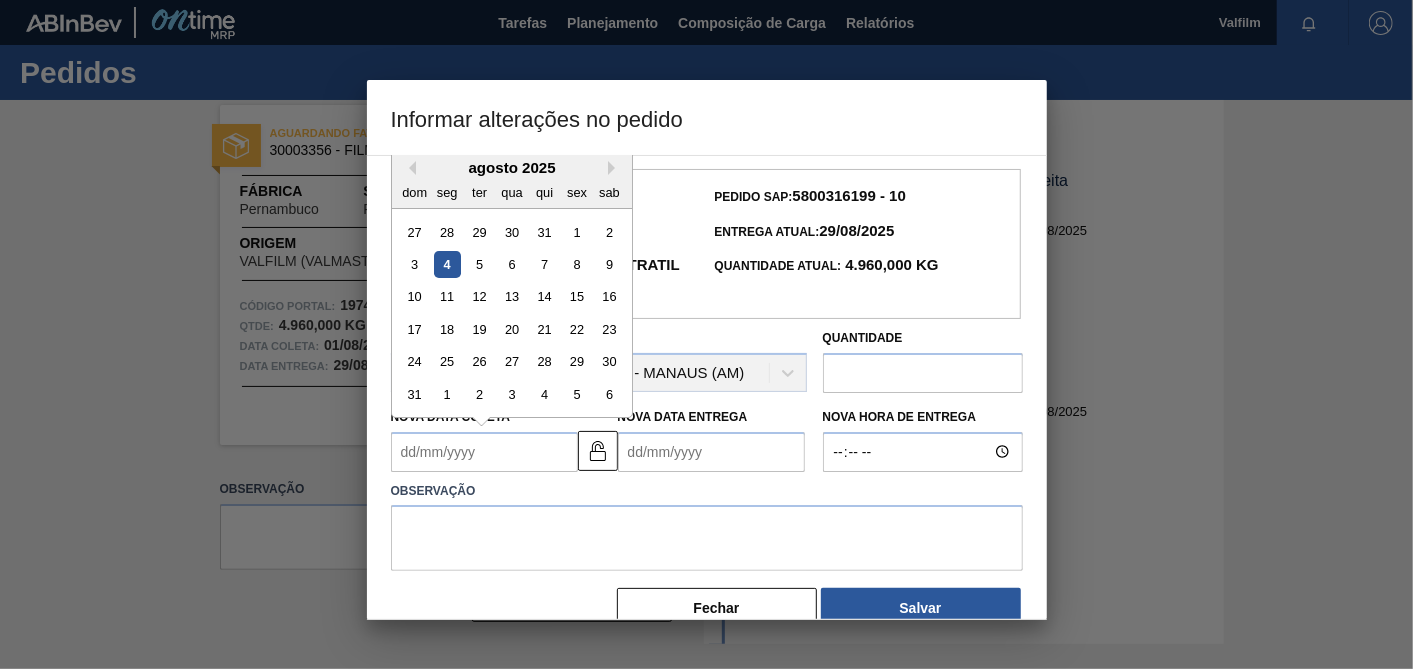 click on "agosto 2025" at bounding box center [512, 167] 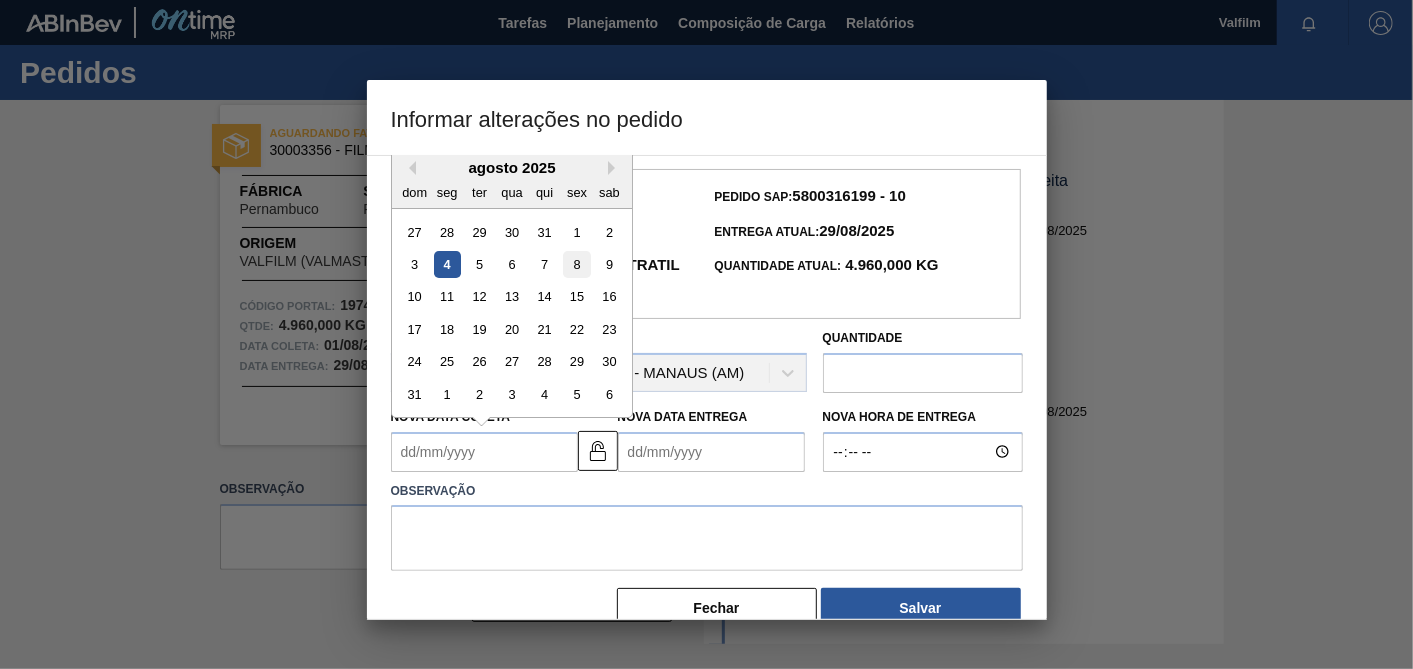 click on "8" at bounding box center [576, 264] 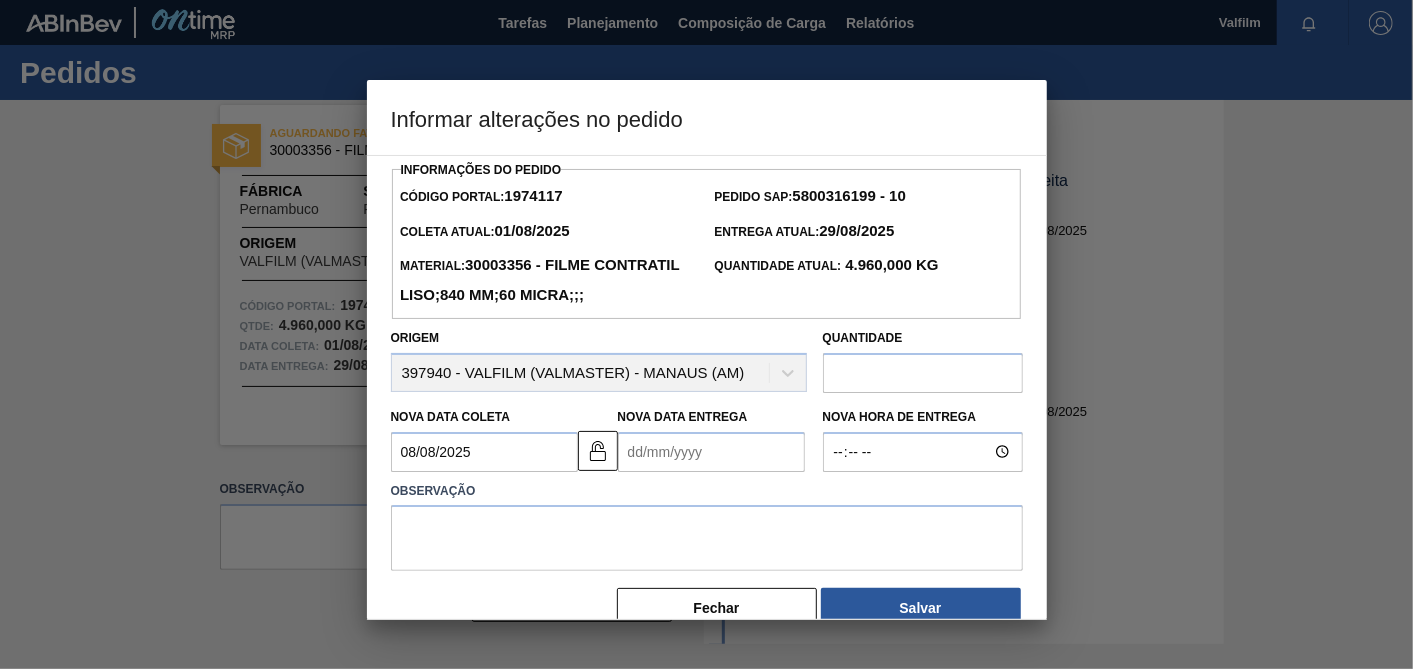 drag, startPoint x: 695, startPoint y: 489, endPoint x: 687, endPoint y: 470, distance: 20.615528 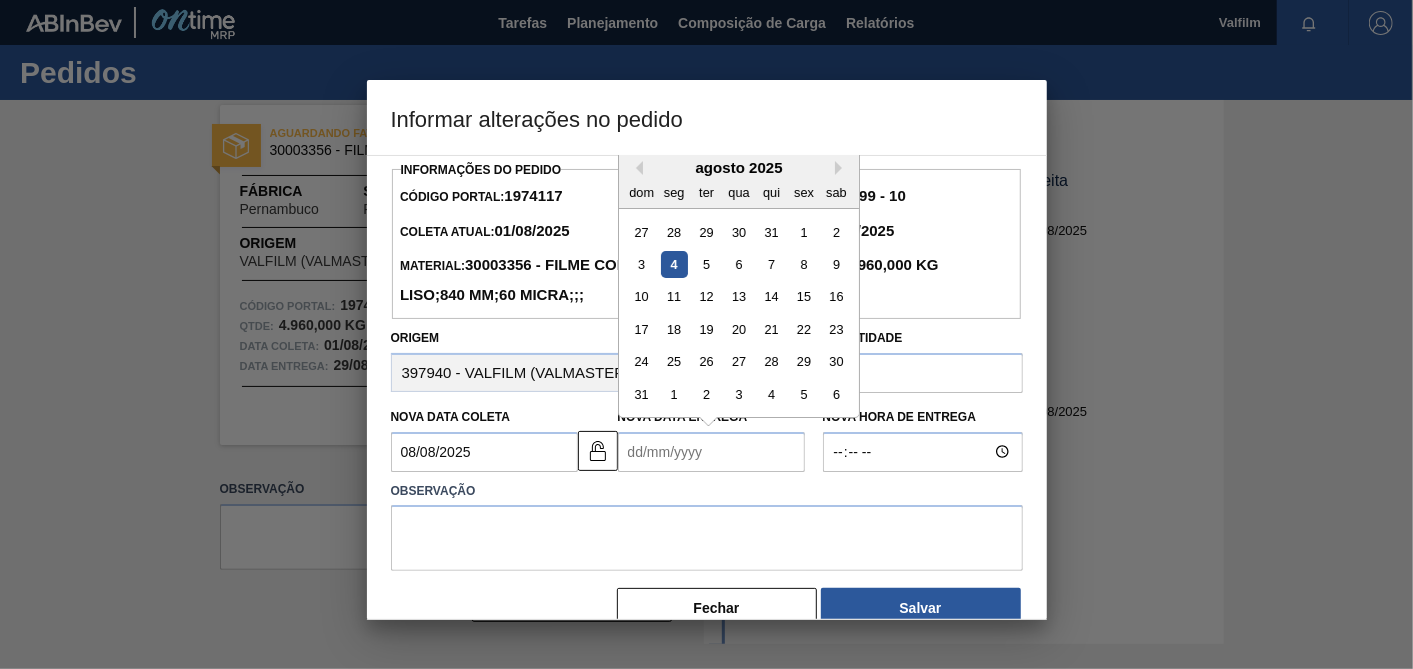 click on "agosto 2025" at bounding box center [739, 167] 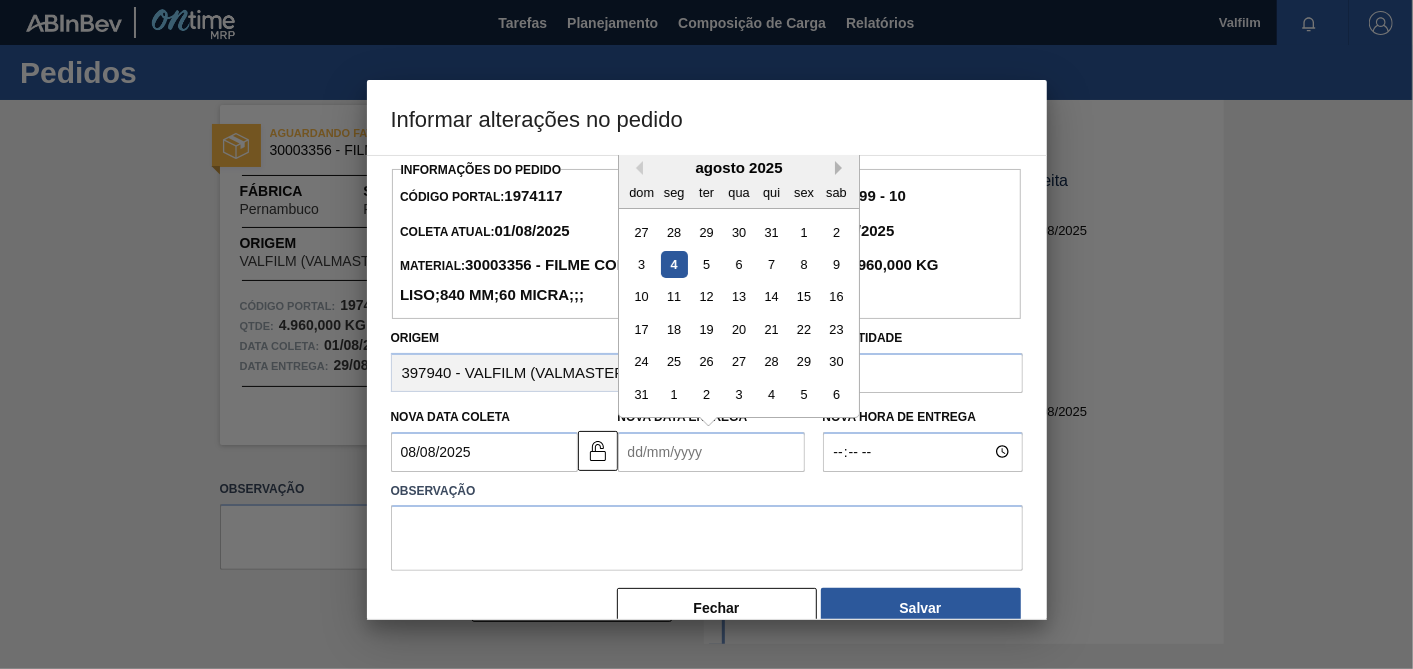 click on "Next Month" at bounding box center (842, 168) 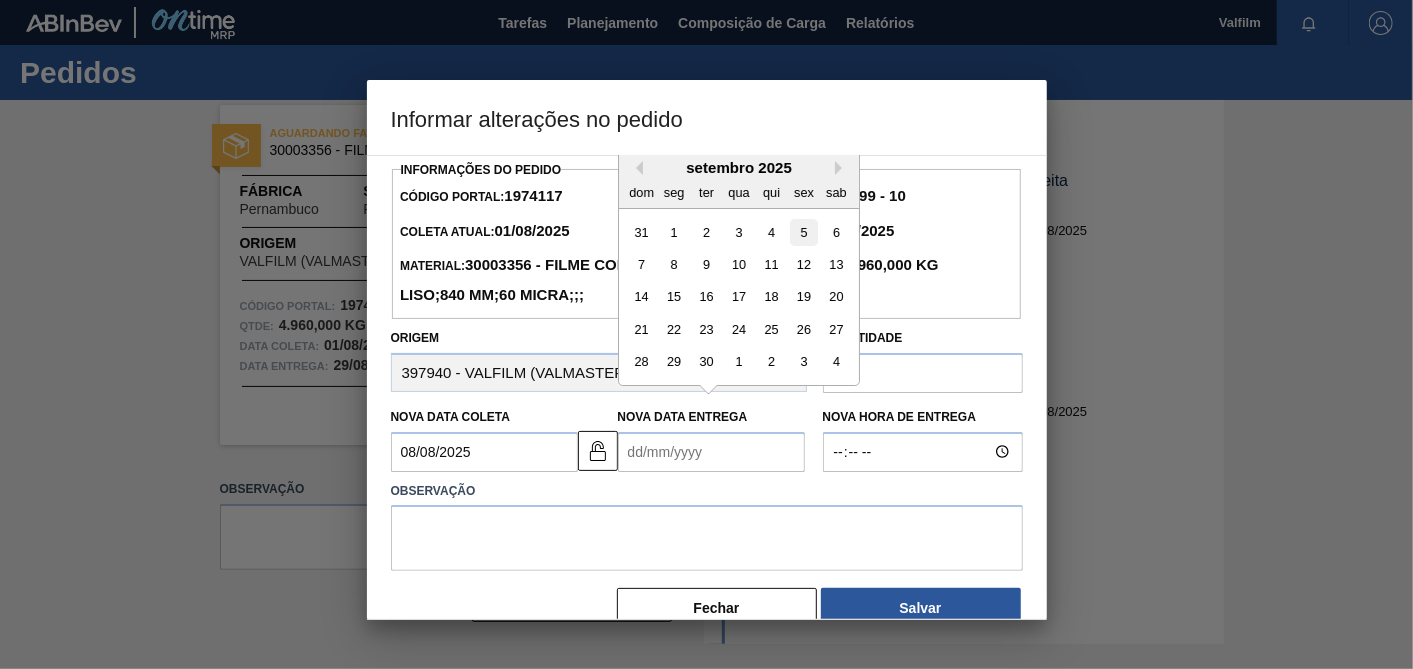 click on "5" at bounding box center (803, 231) 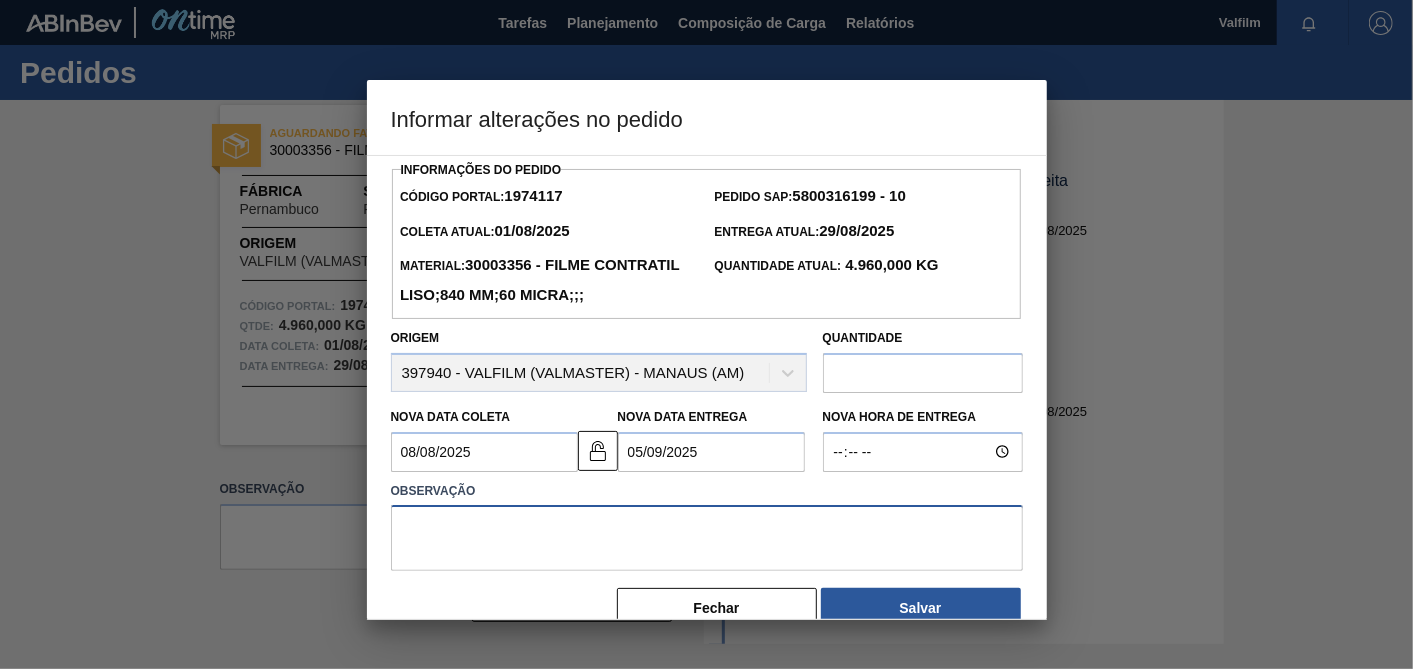 click at bounding box center (707, 538) 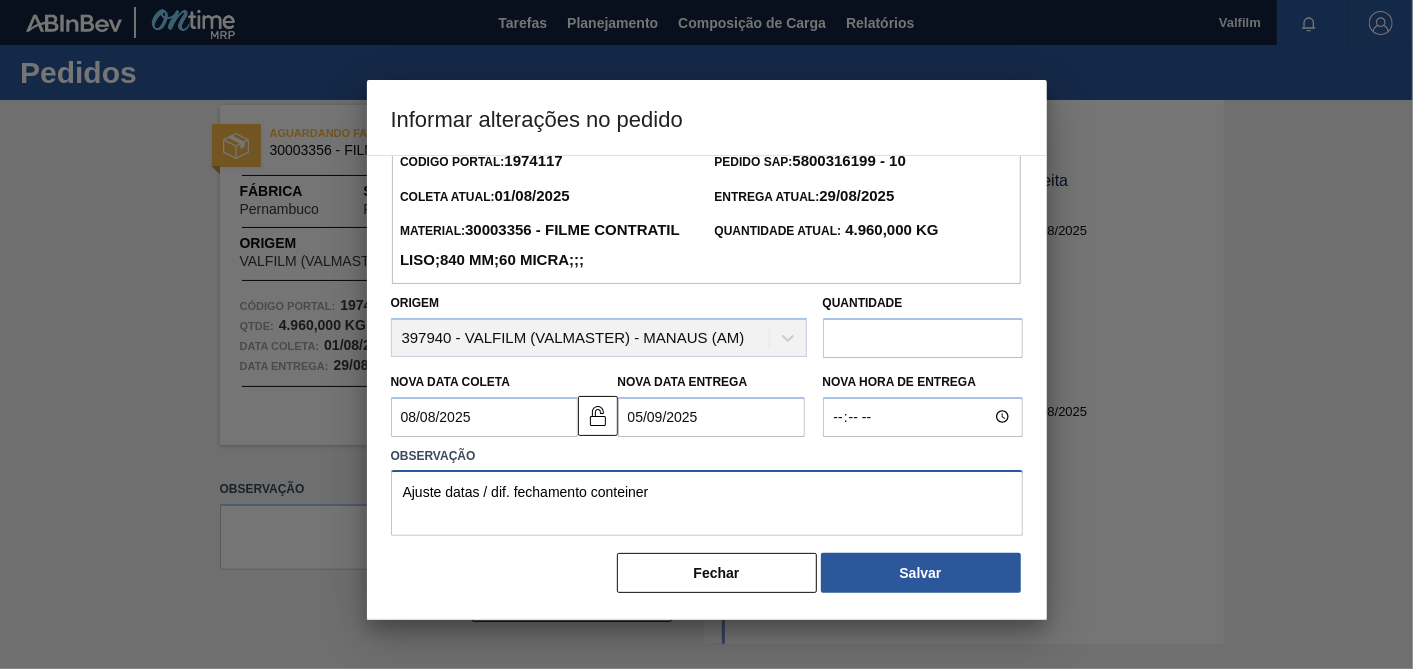 scroll, scrollTop: 65, scrollLeft: 0, axis: vertical 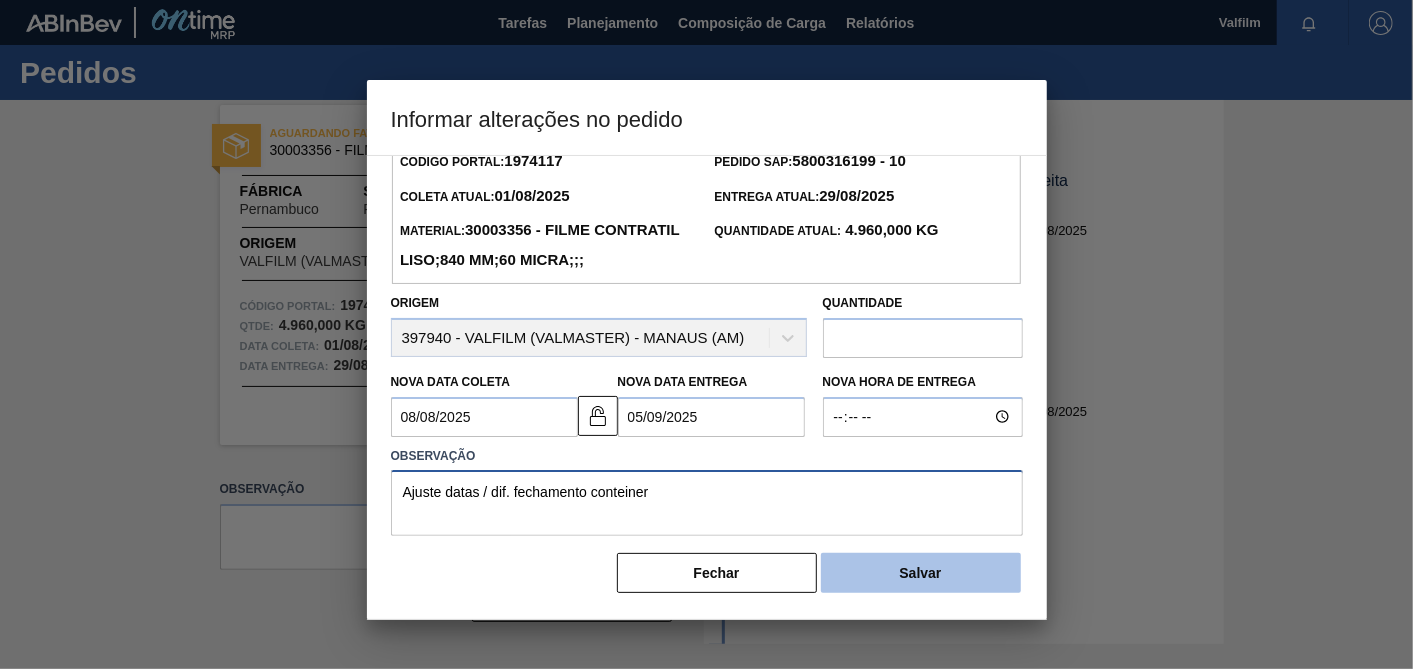 type on "Ajuste datas / dif. fechamento conteiner" 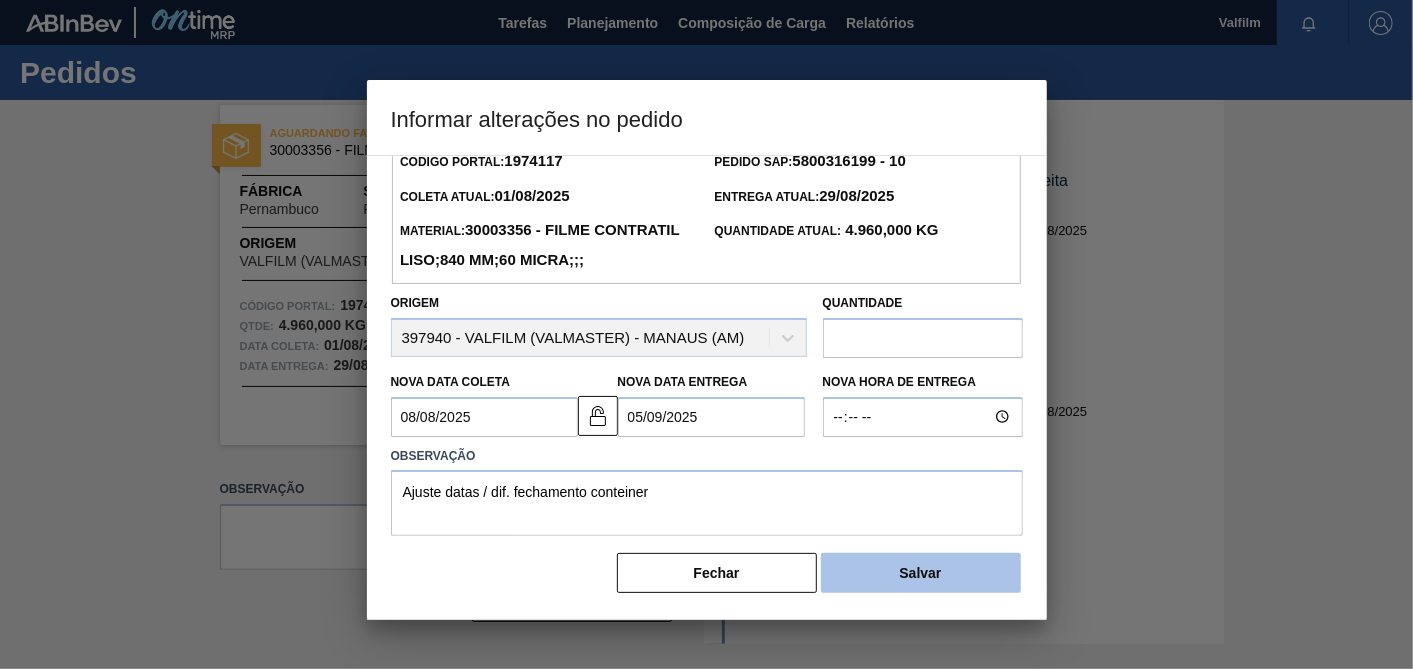 click on "Salvar" at bounding box center [921, 573] 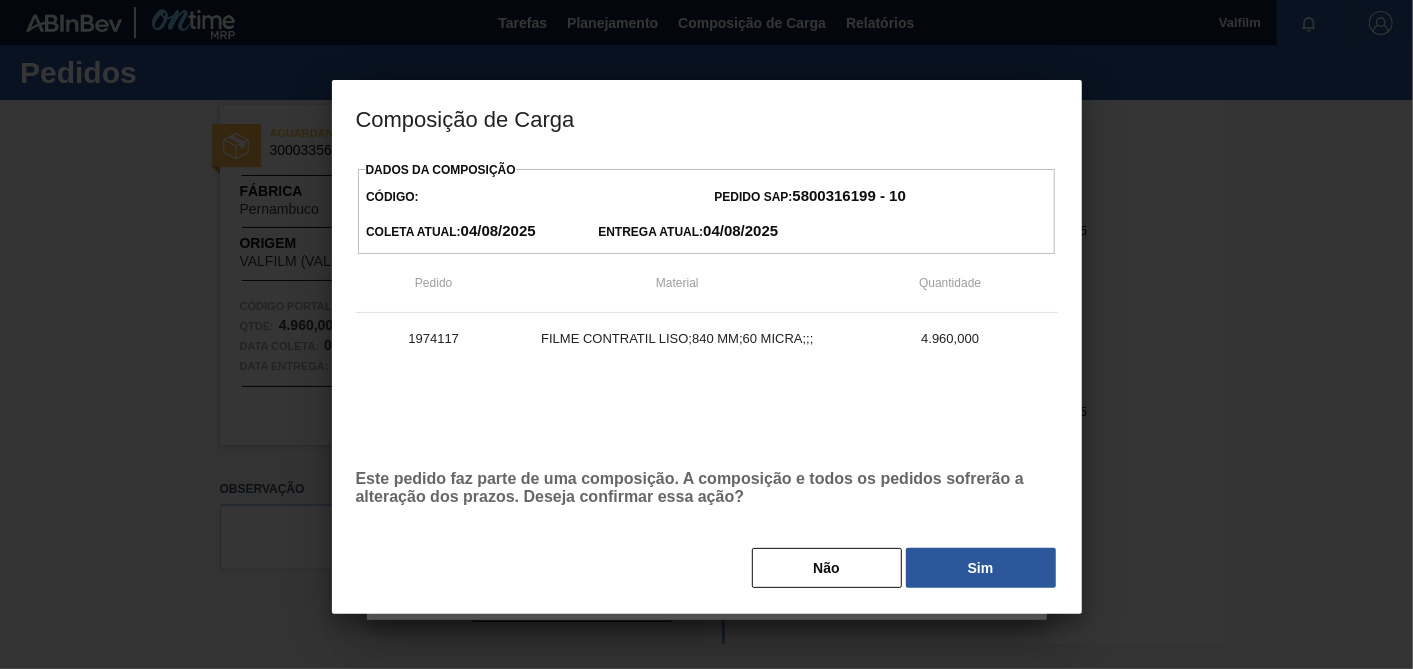 click on "Sim" at bounding box center (981, 568) 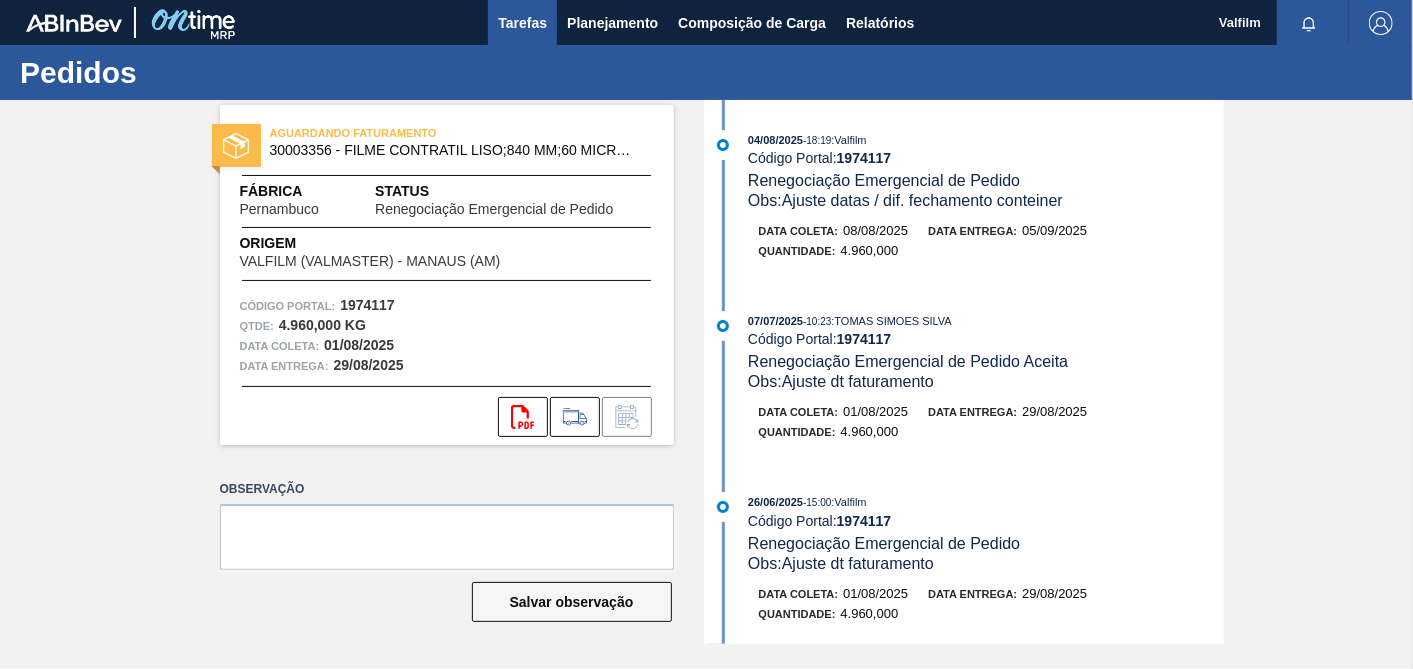 click on "Tarefas" at bounding box center (522, 23) 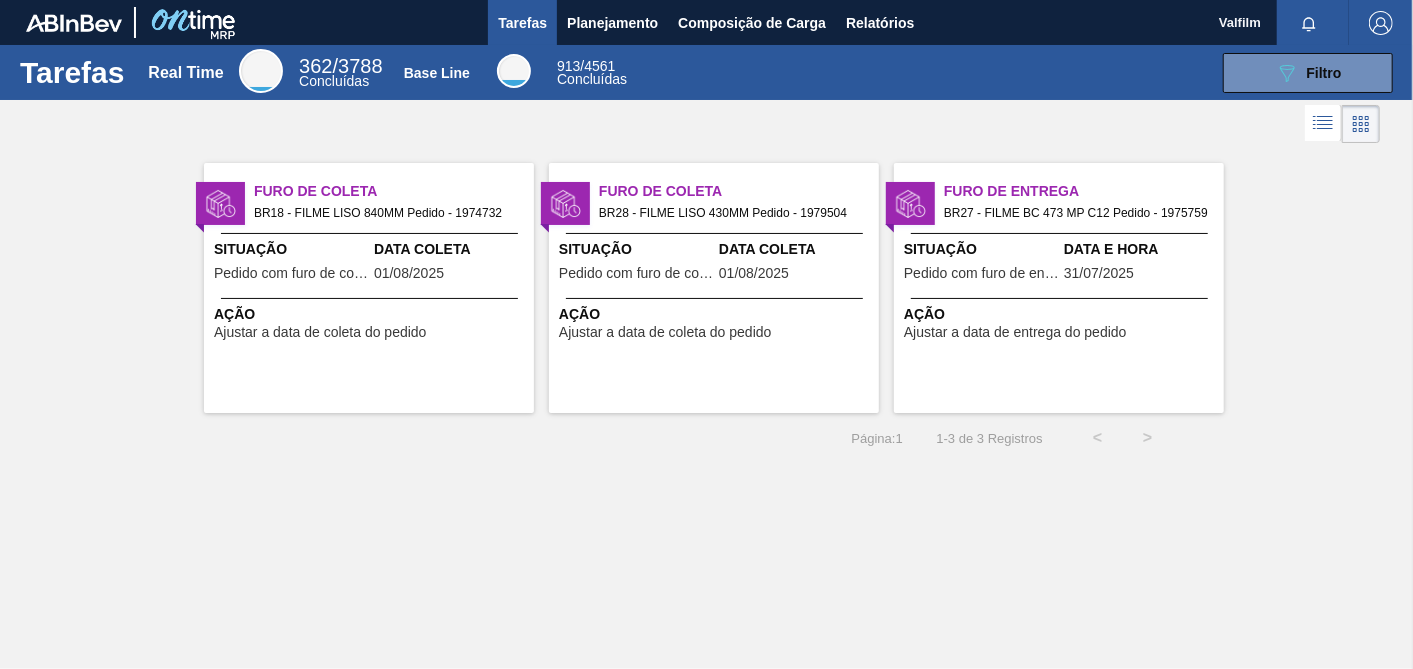 click on "Furo de Coleta BR18 - FILME LISO 840MM Pedido - 1974732 Situação Pedido com furo de coleta Data Coleta 01/08/2025 Ação Ajustar a data de coleta do pedido" at bounding box center (369, 288) 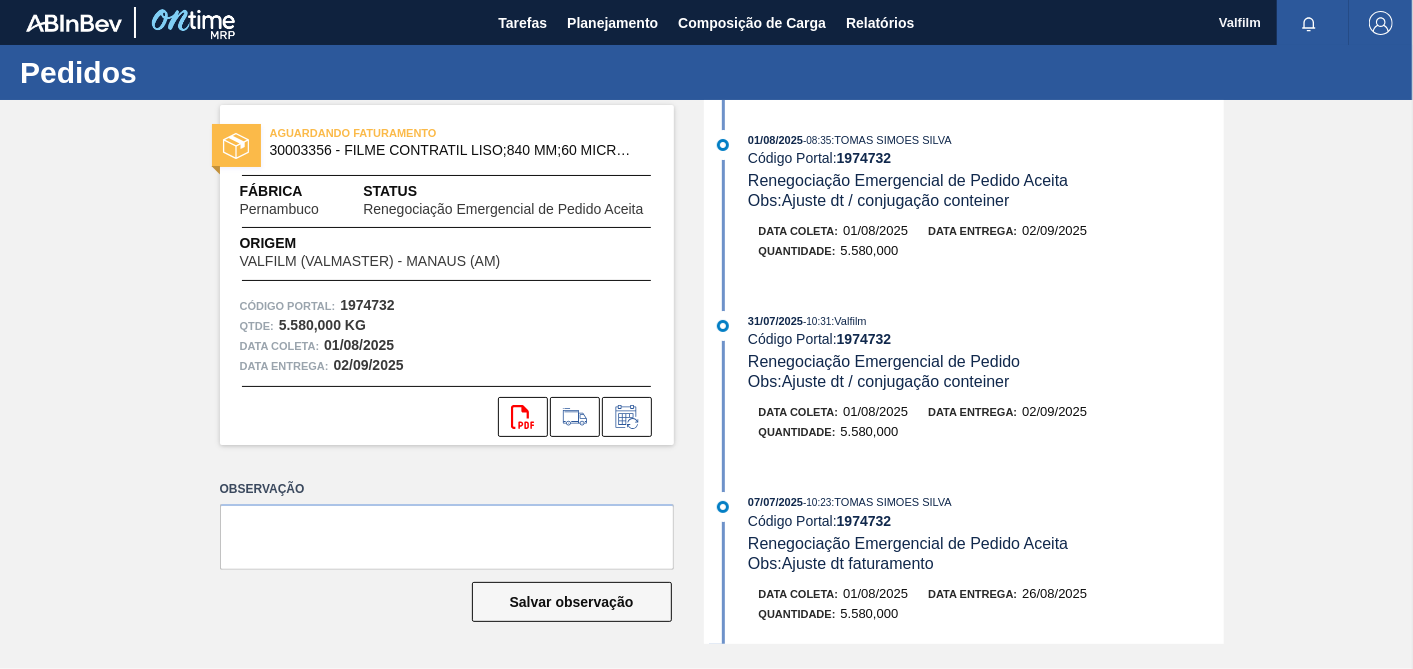 drag, startPoint x: 614, startPoint y: 411, endPoint x: 627, endPoint y: 513, distance: 102.825096 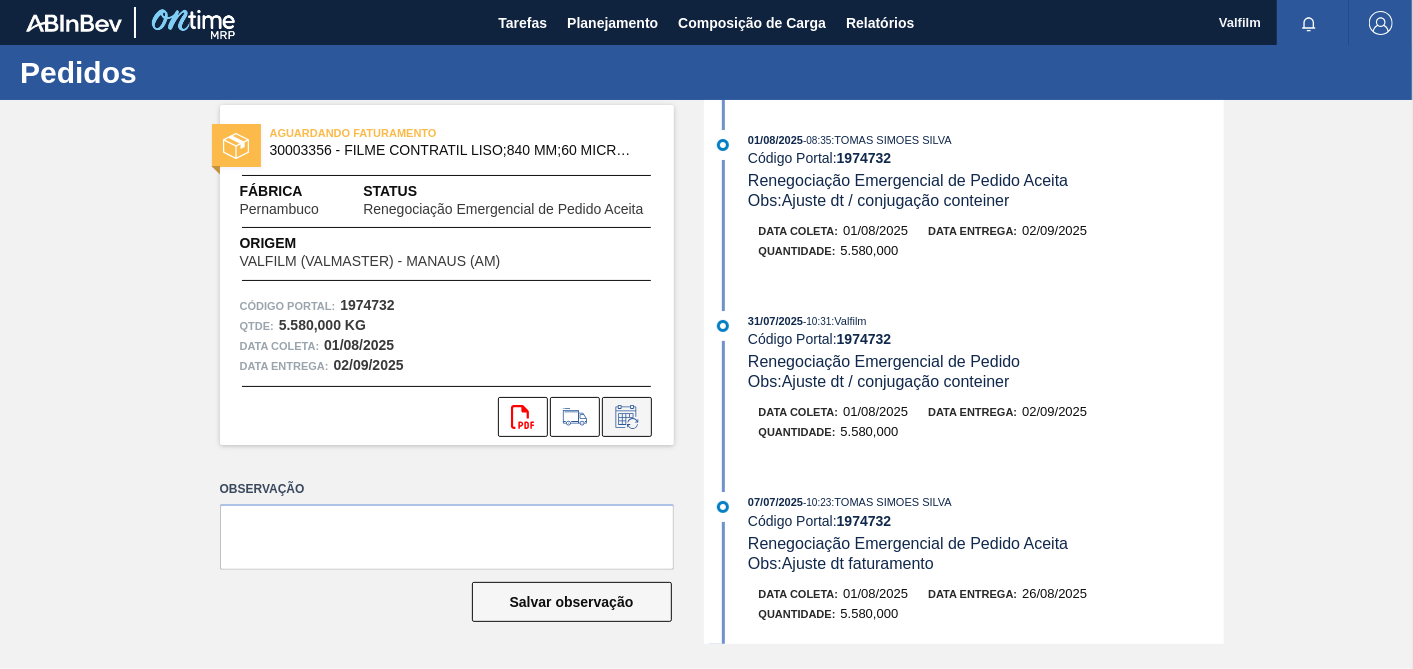 click 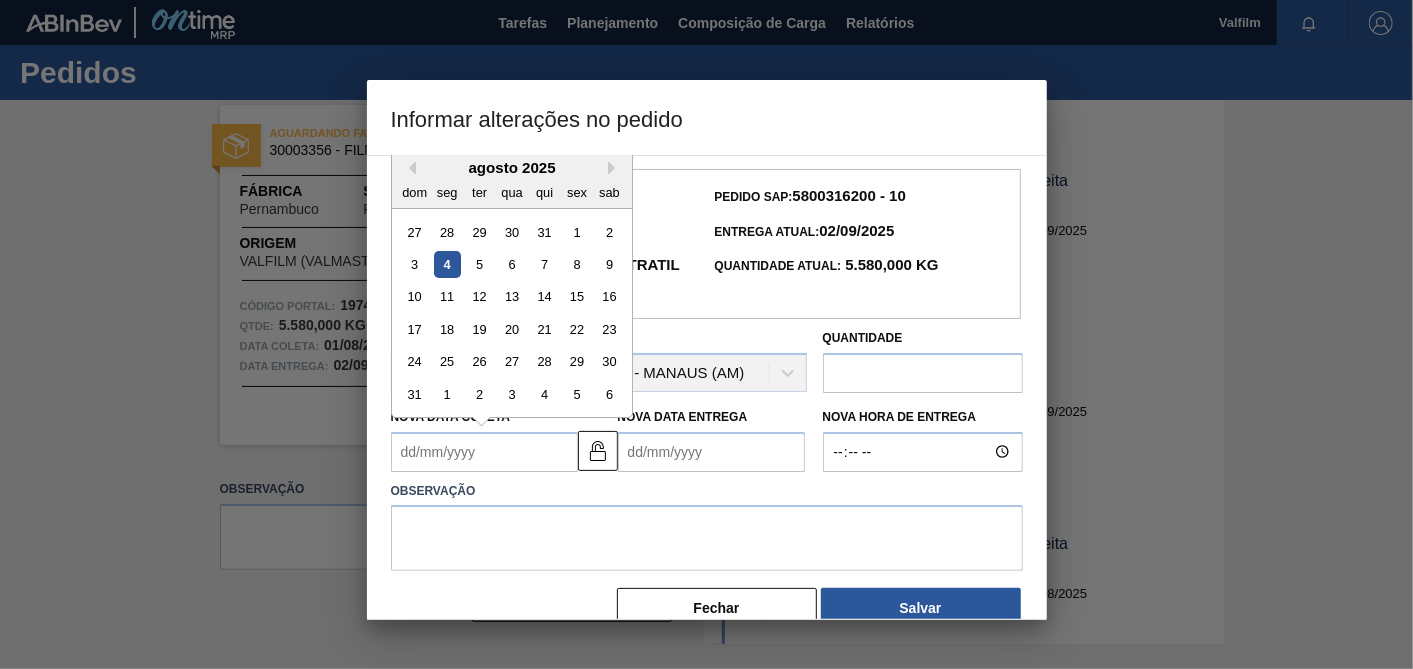 click on "Nova Data Coleta" at bounding box center (484, 452) 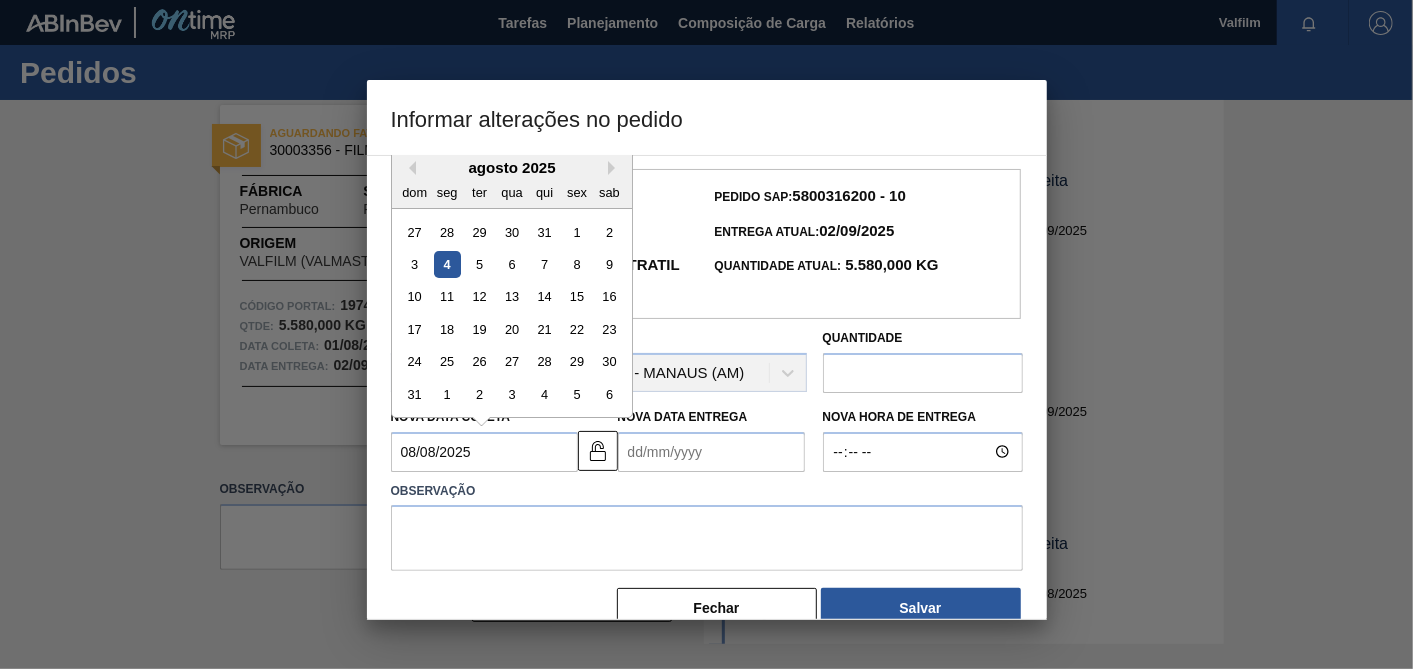 type on "05/09/2025" 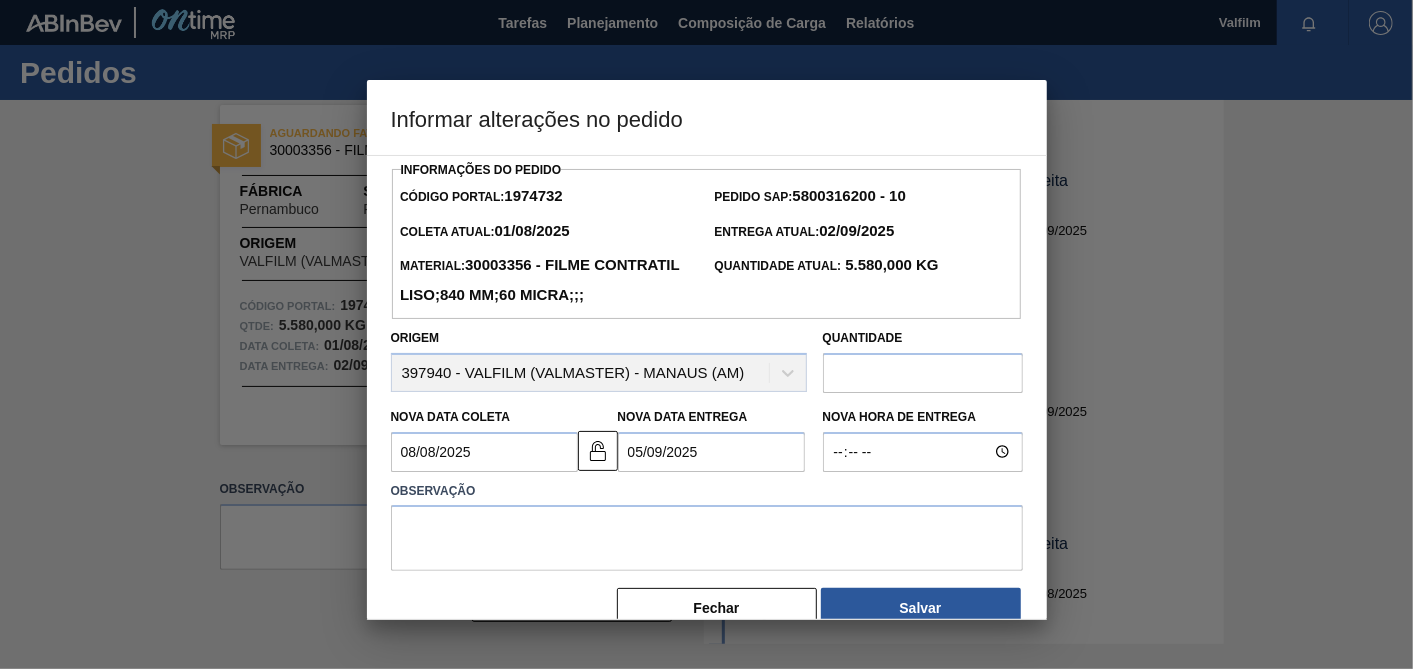 drag, startPoint x: 901, startPoint y: 123, endPoint x: 1023, endPoint y: 279, distance: 198.0404 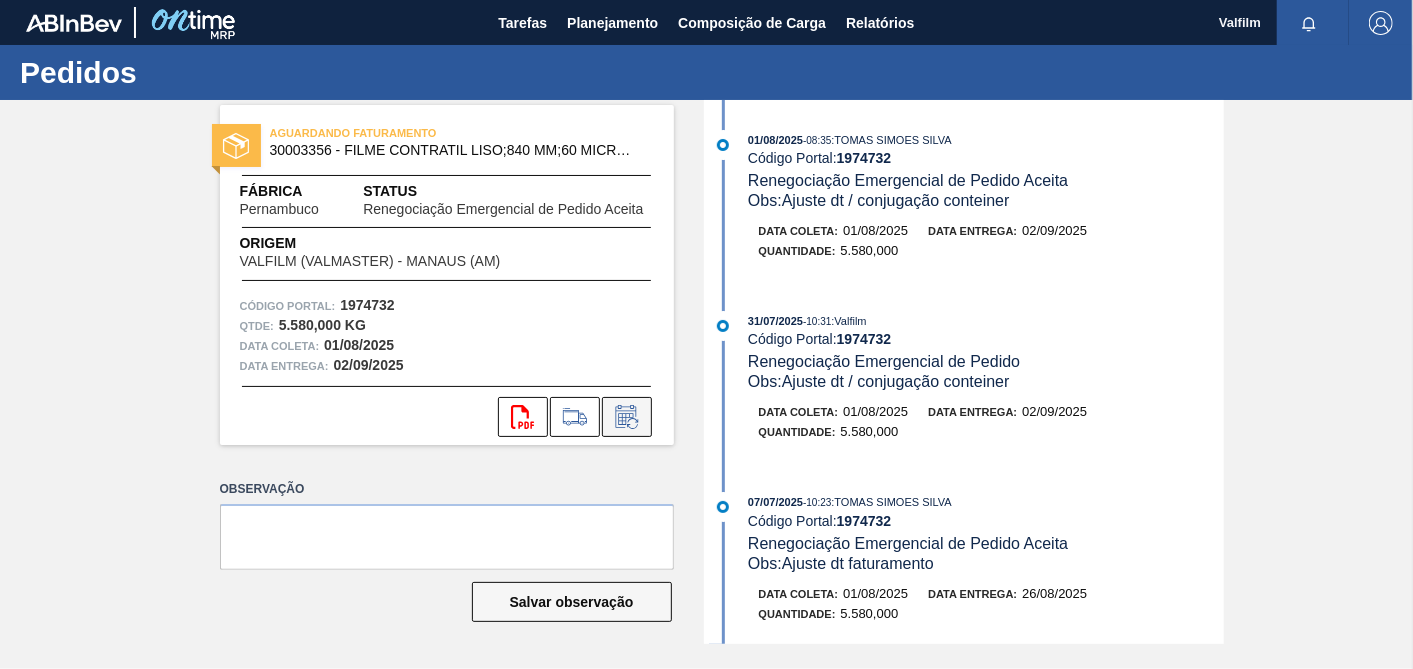 click at bounding box center (627, 417) 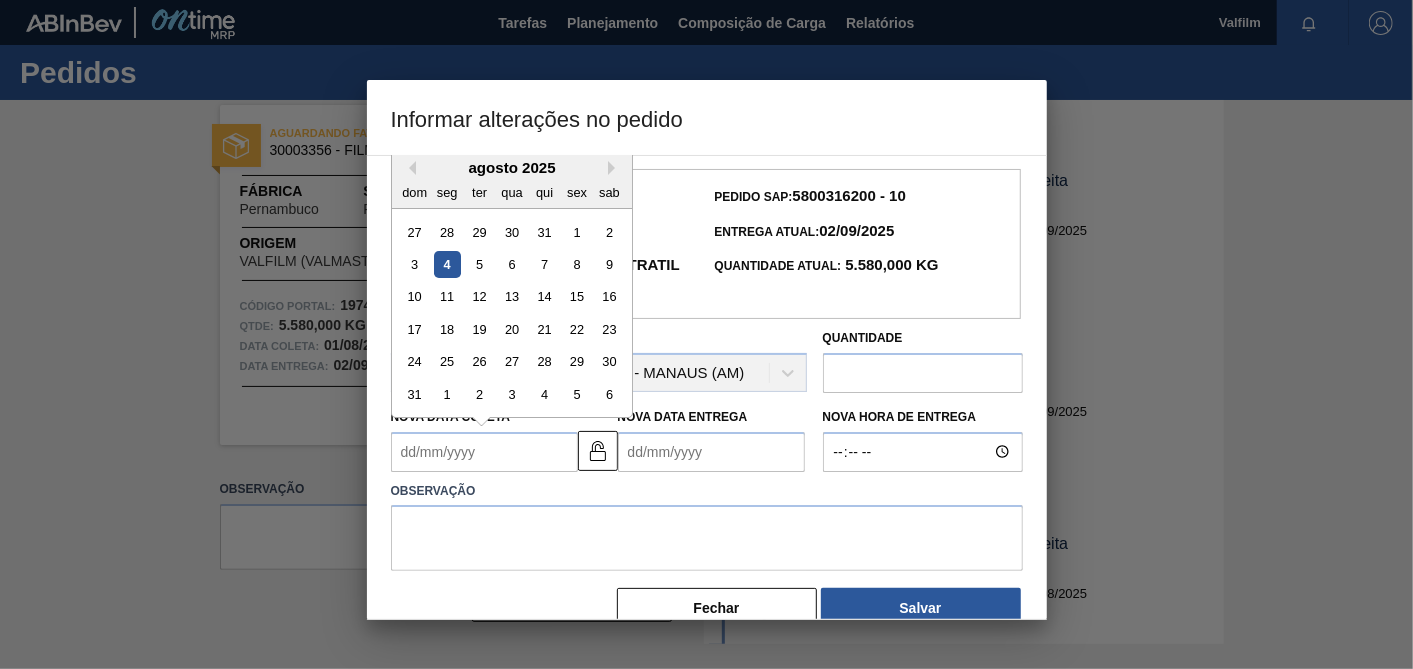 click on "Nova Data Coleta" at bounding box center [484, 452] 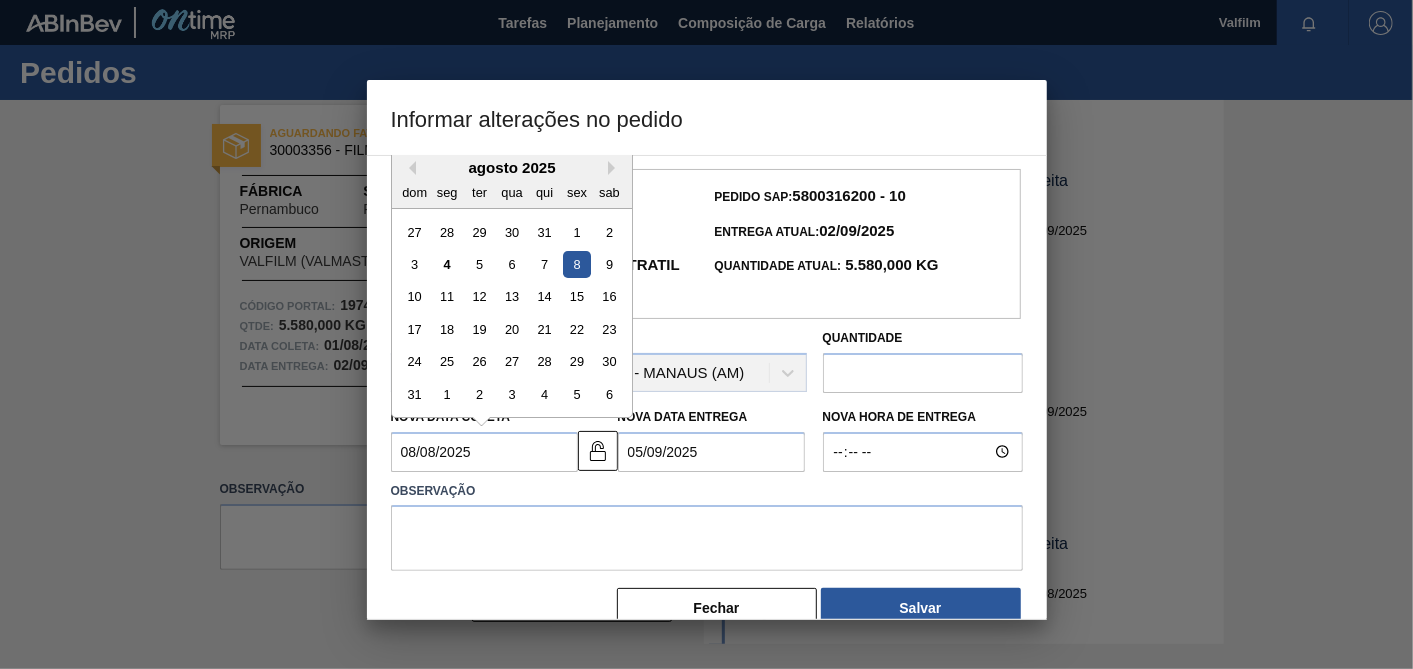click on "05/09/2025" at bounding box center [711, 452] 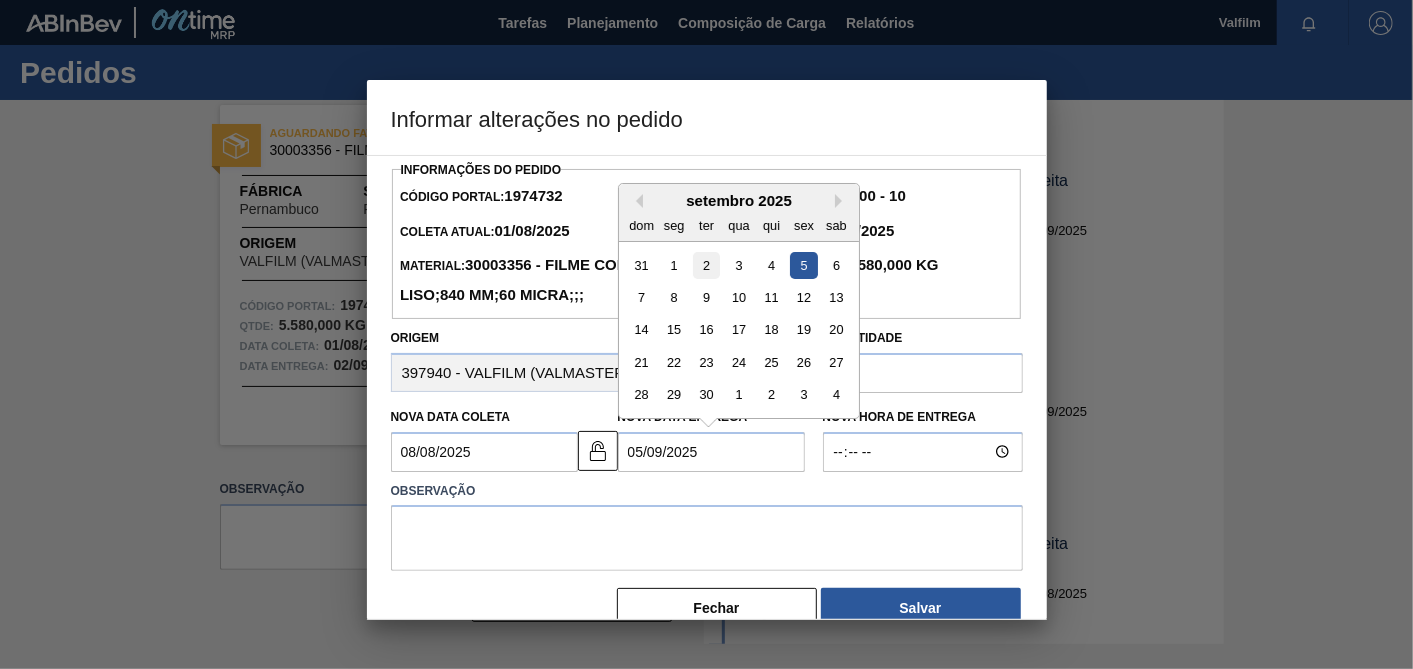 click on "2" at bounding box center [705, 264] 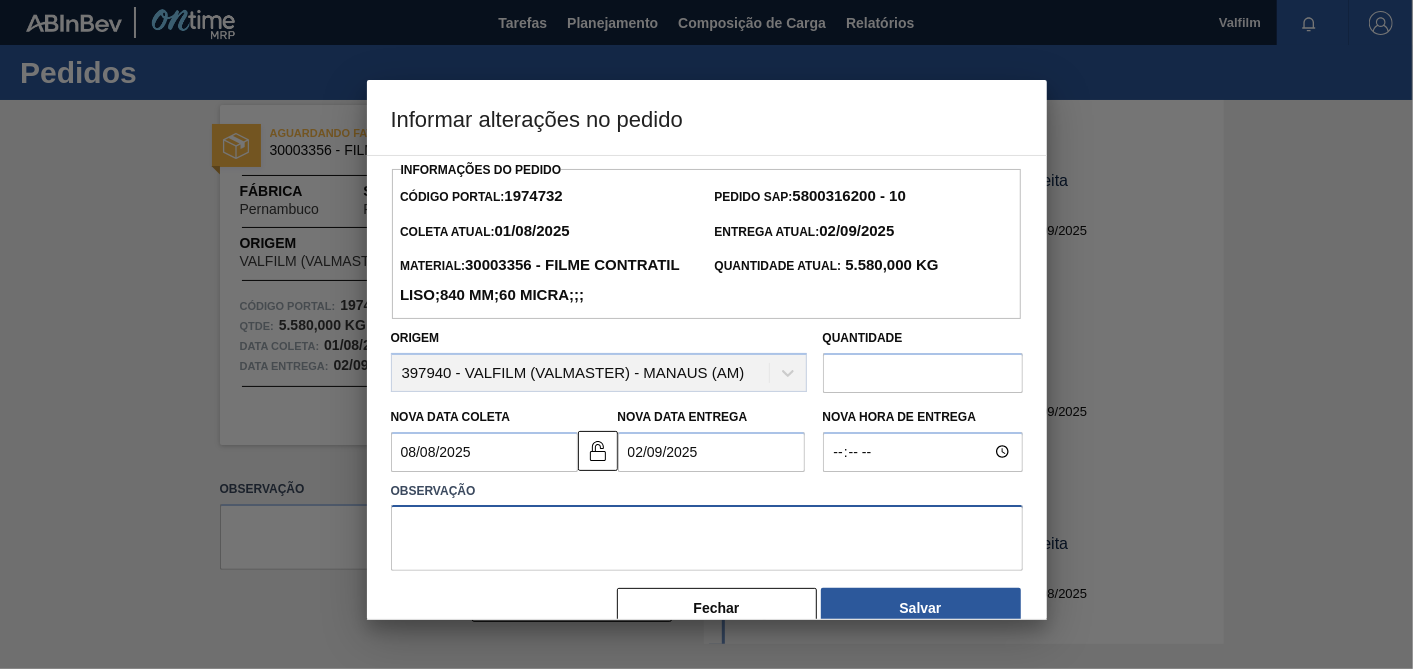 click at bounding box center [707, 538] 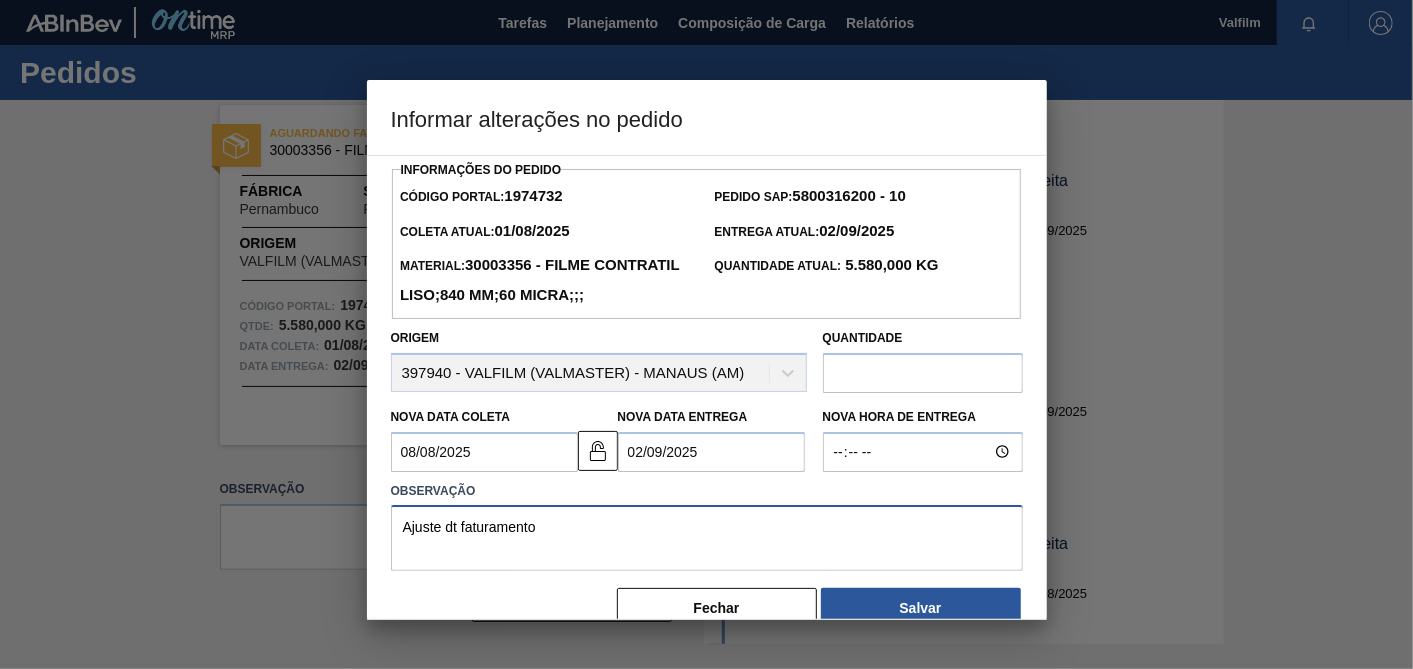 scroll, scrollTop: 65, scrollLeft: 0, axis: vertical 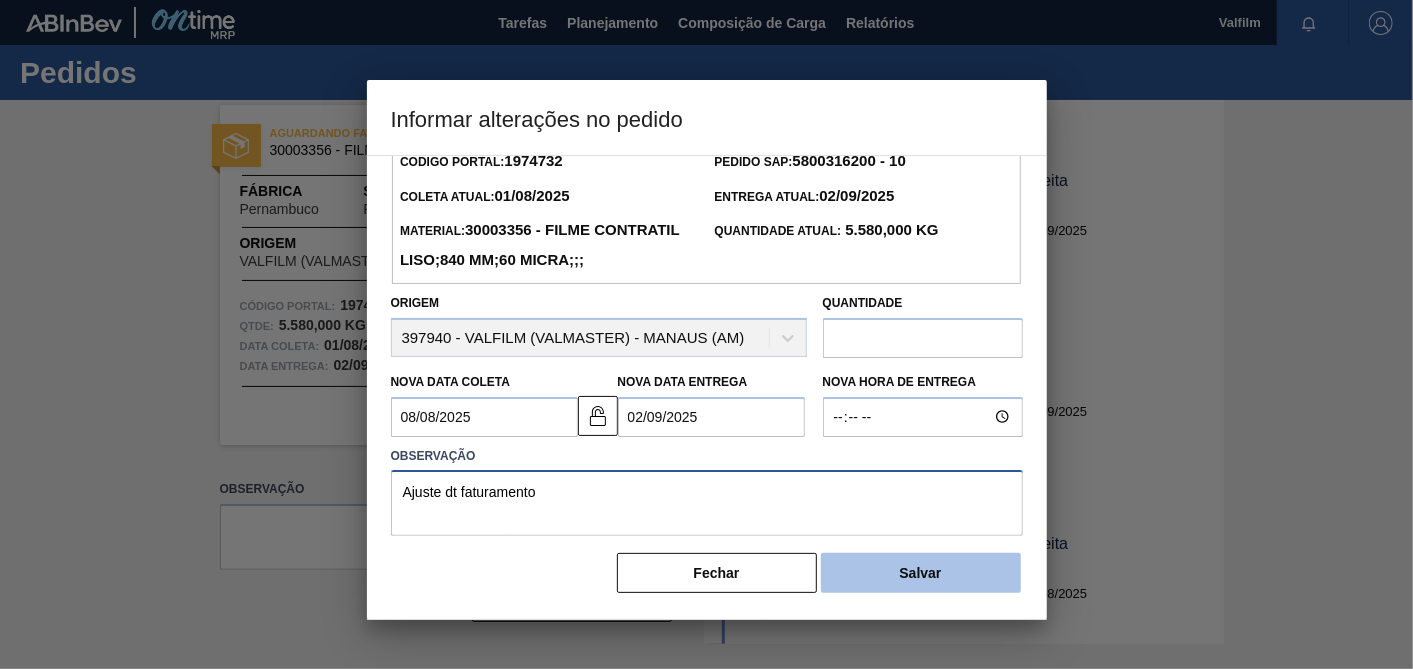 type on "Ajuste dt faturamento" 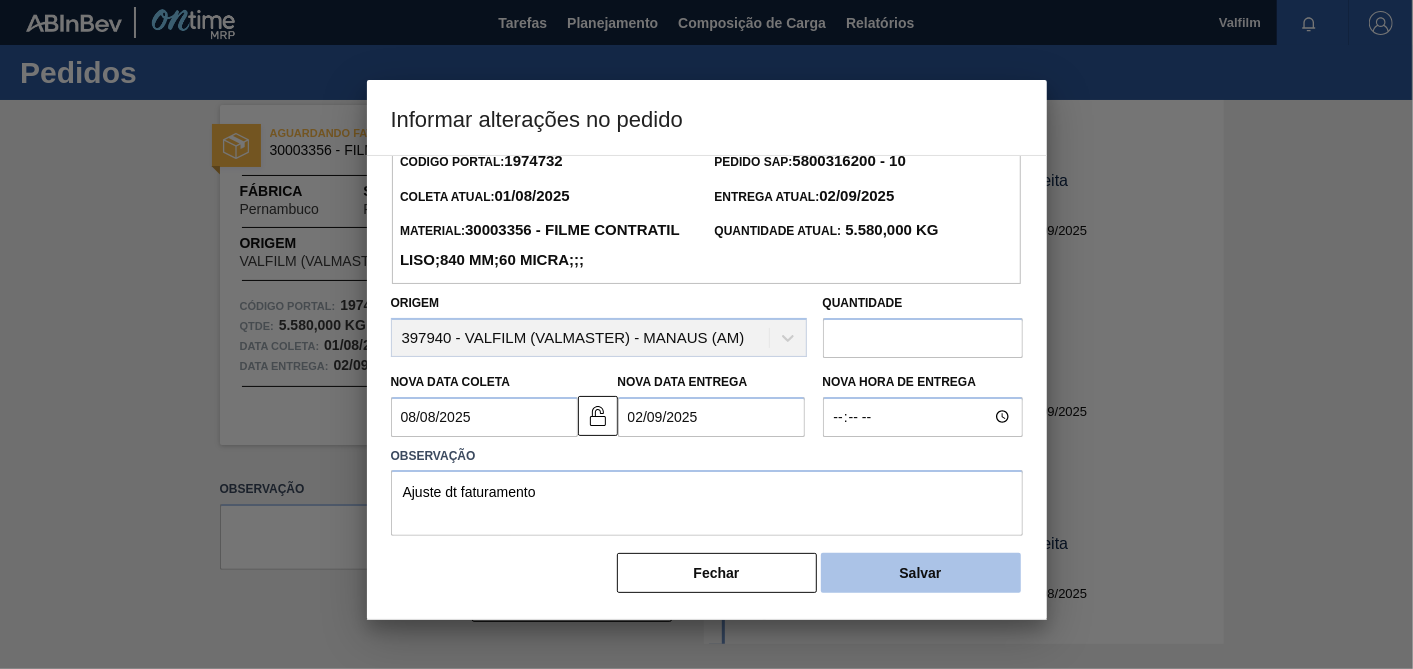 click on "Salvar" at bounding box center (921, 573) 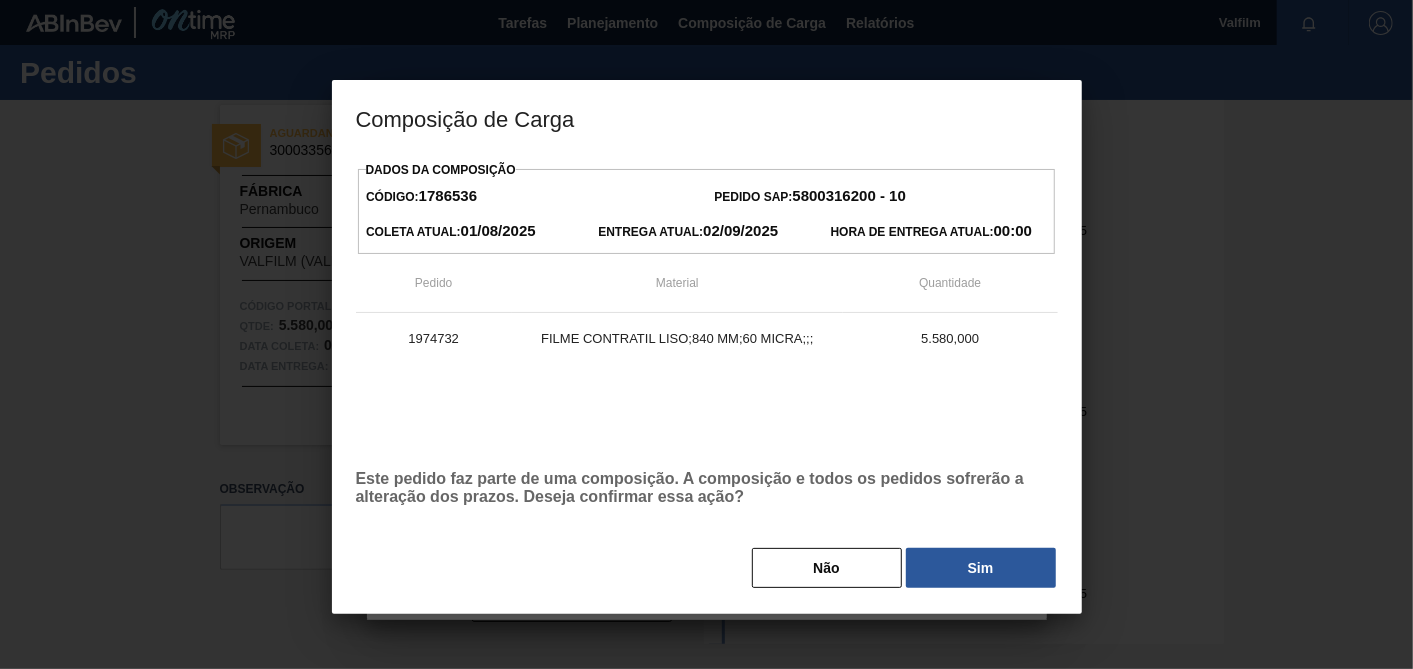 click on "Sim" at bounding box center [981, 568] 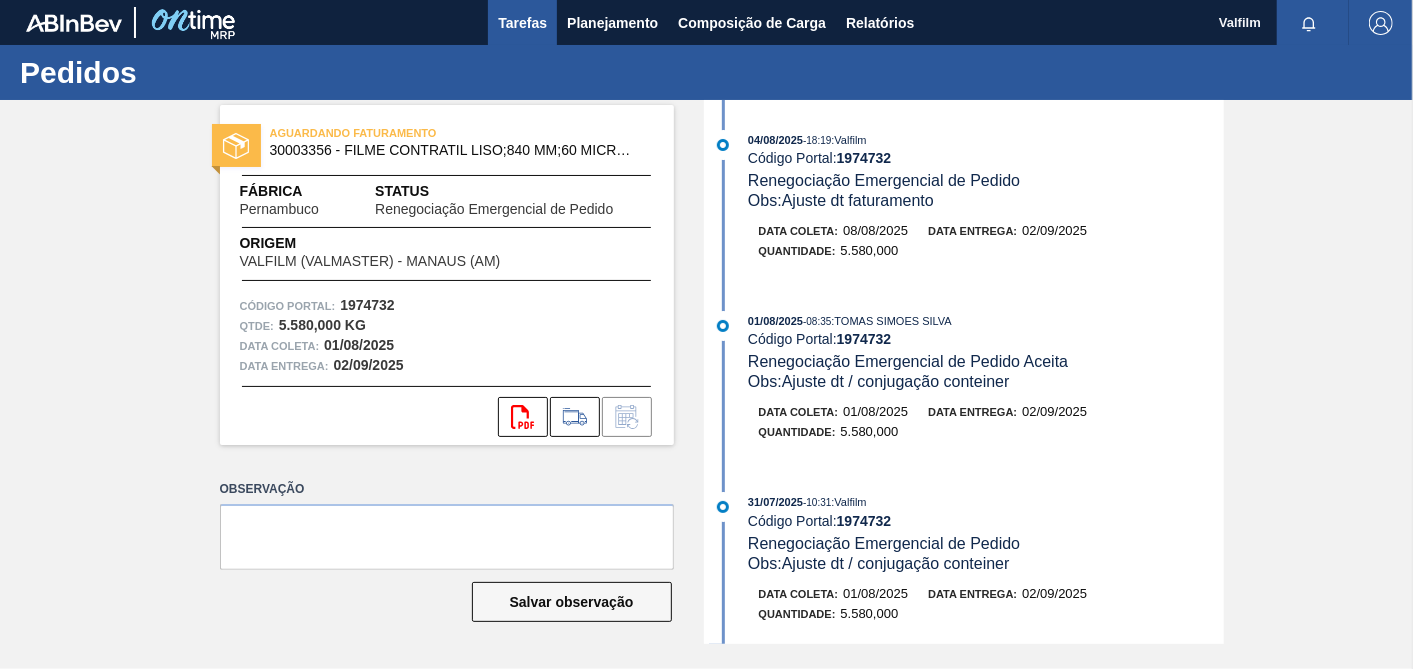 click on "Tarefas" at bounding box center (522, 23) 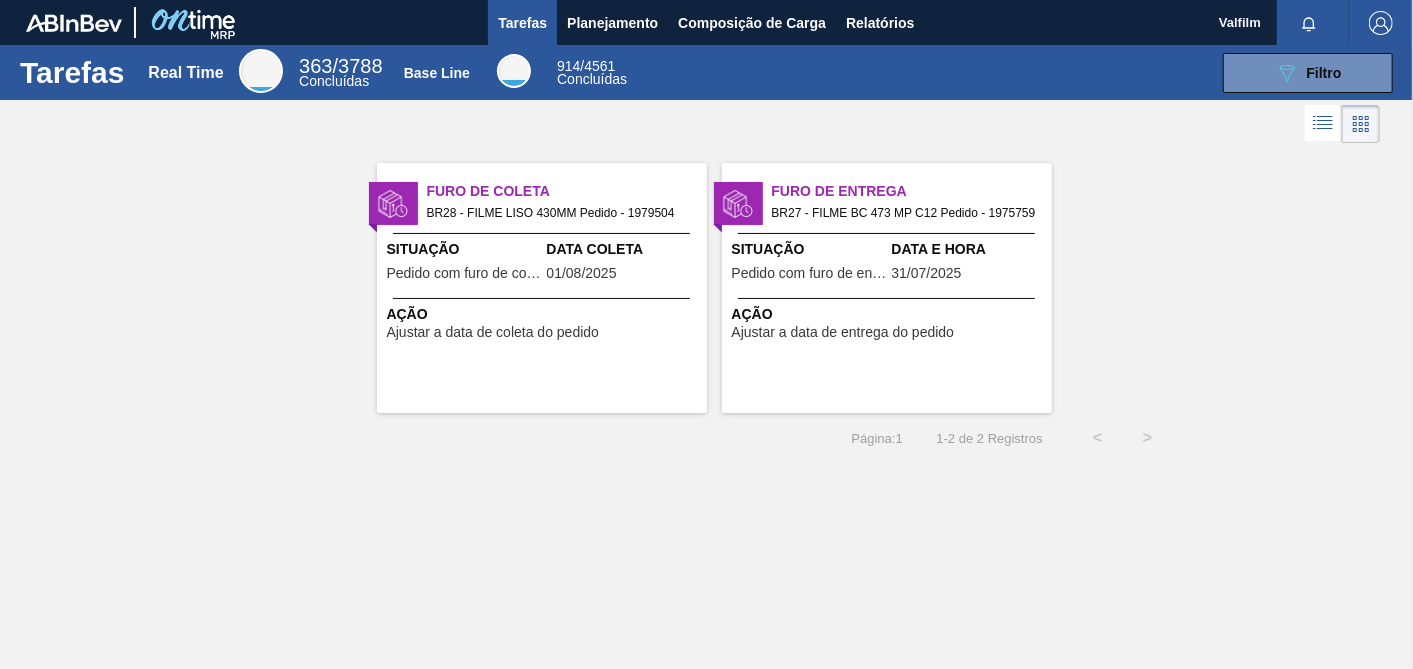 click on "Ação" at bounding box center [544, 314] 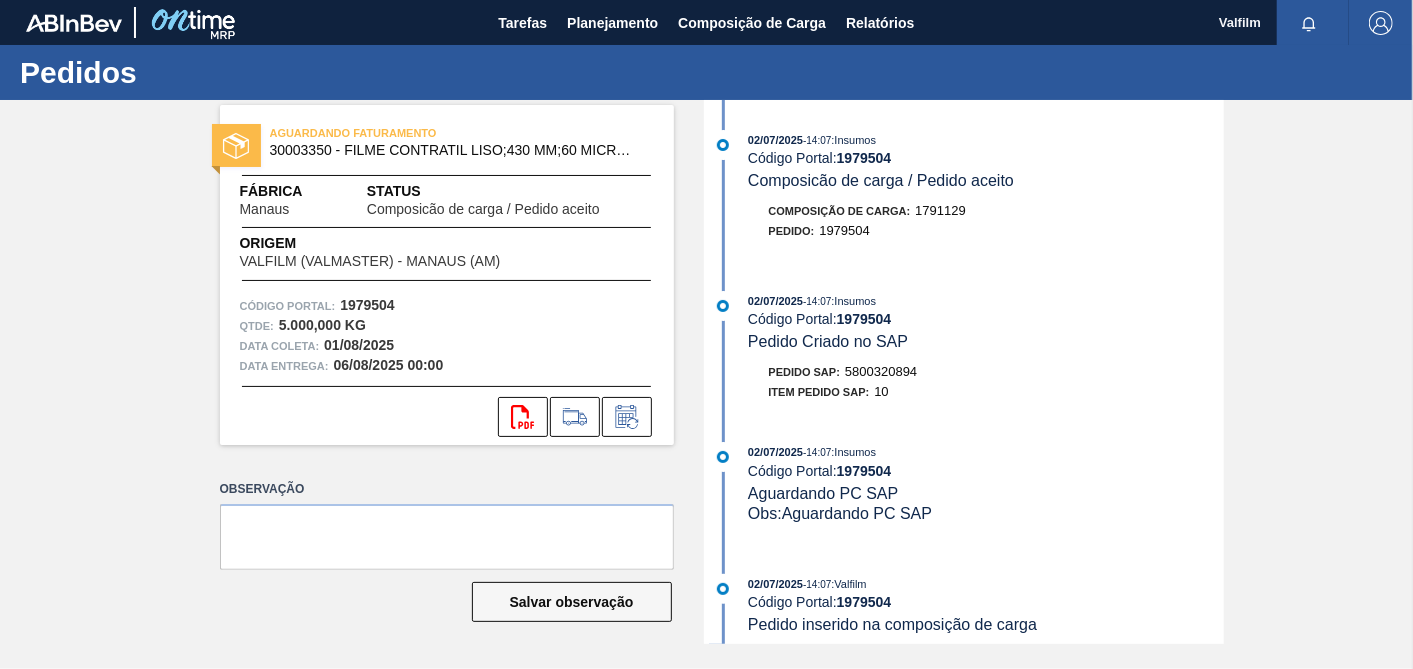 click on "svg{fill:#ff0000}" at bounding box center [447, 417] 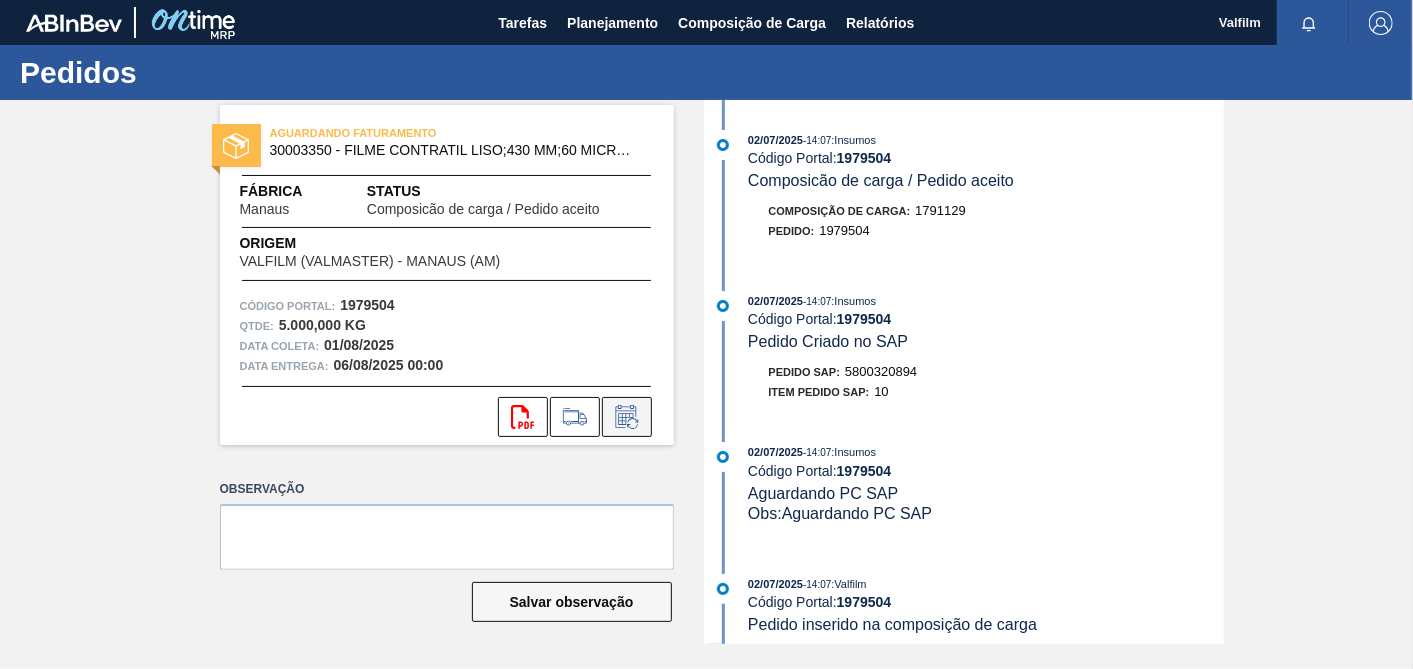 click 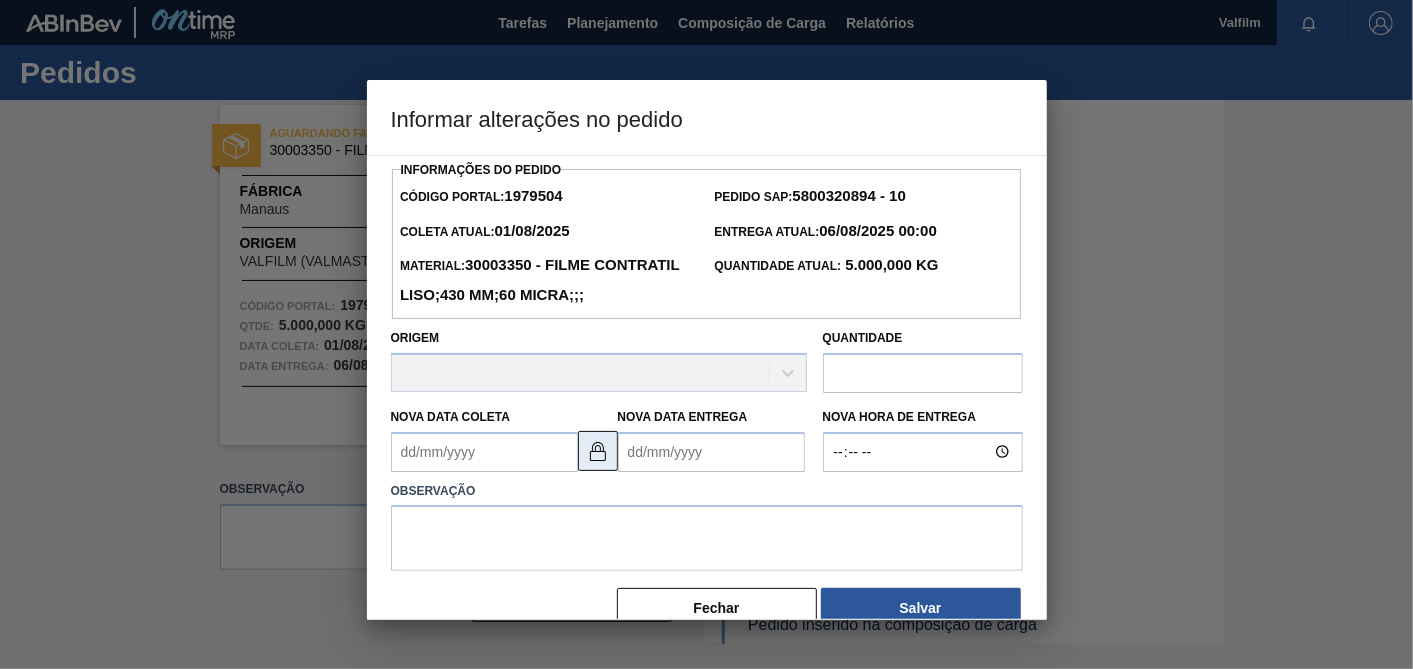 click at bounding box center [598, 451] 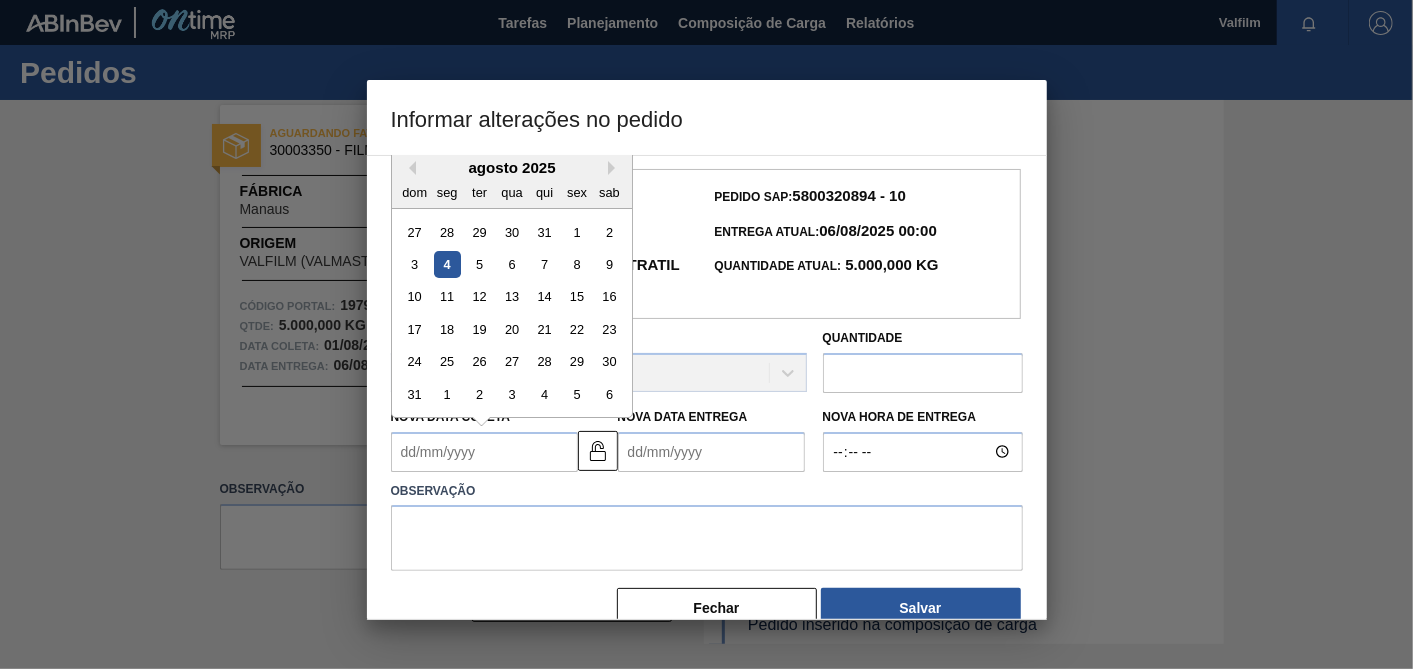 click on "Nova Data Coleta" at bounding box center (484, 452) 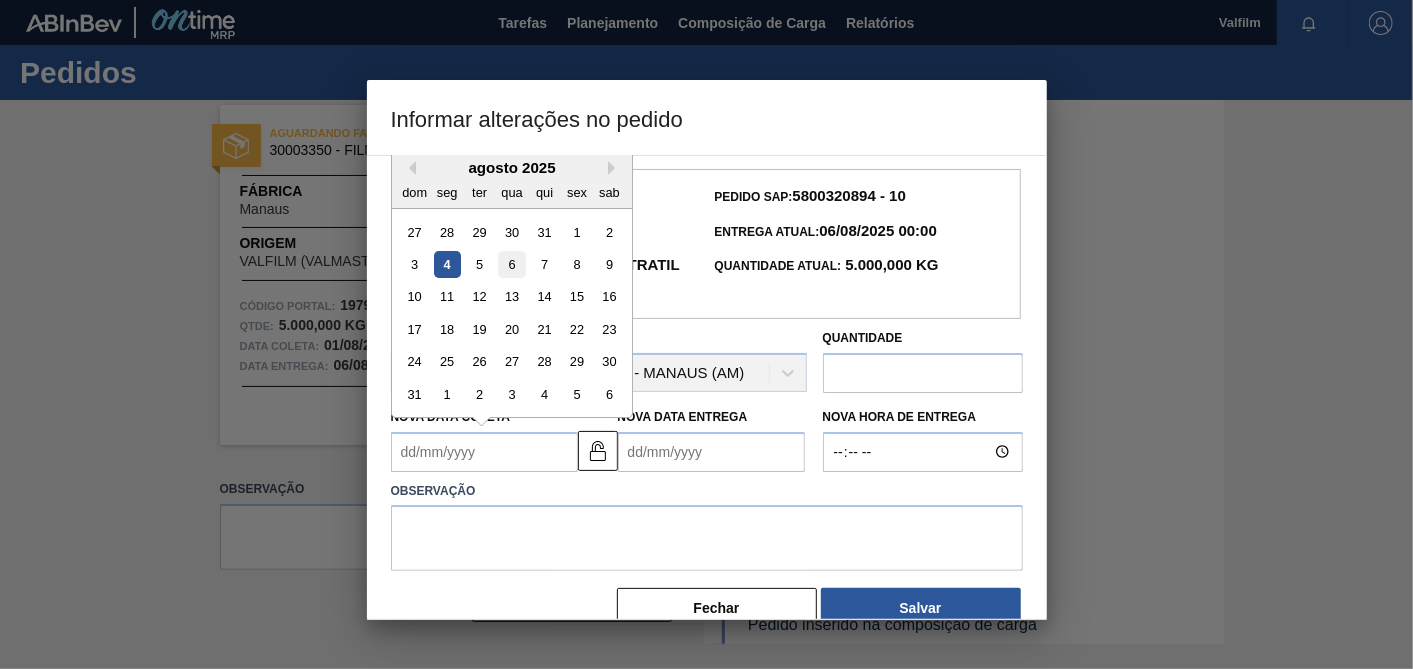 click on "6" at bounding box center [511, 264] 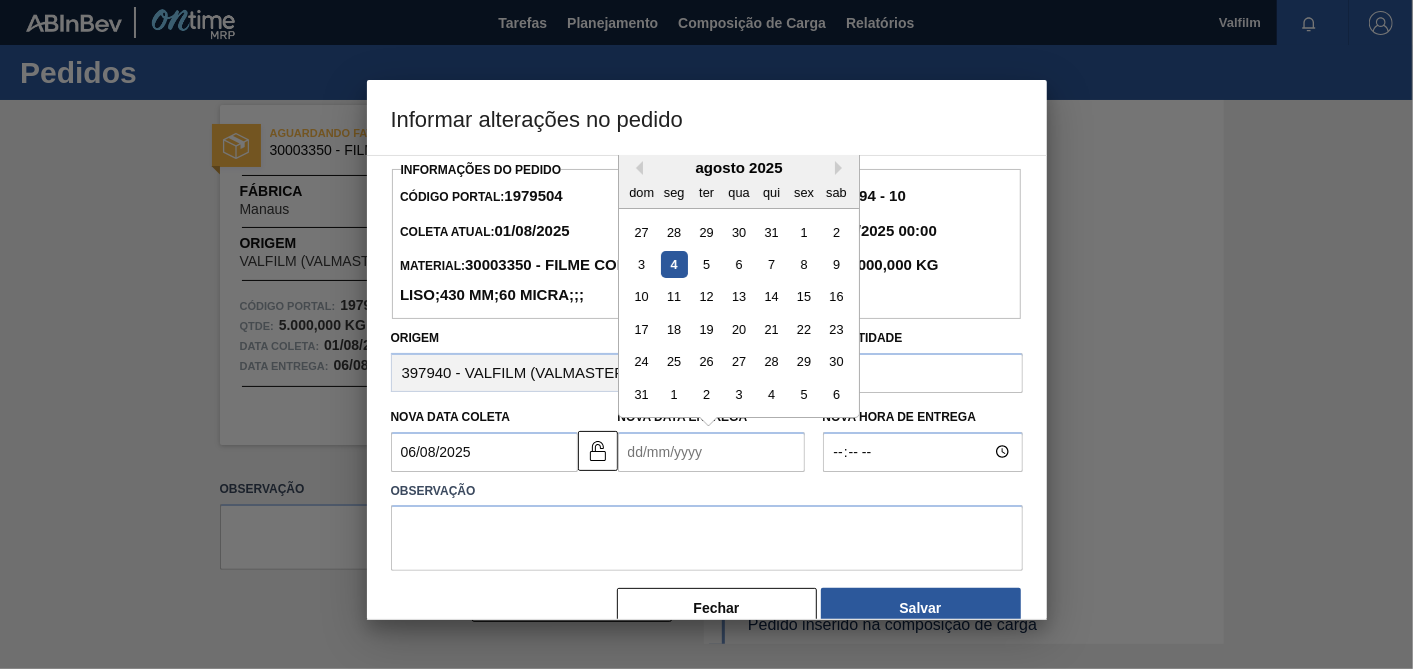 click on "Nova Data Entrega" at bounding box center (711, 452) 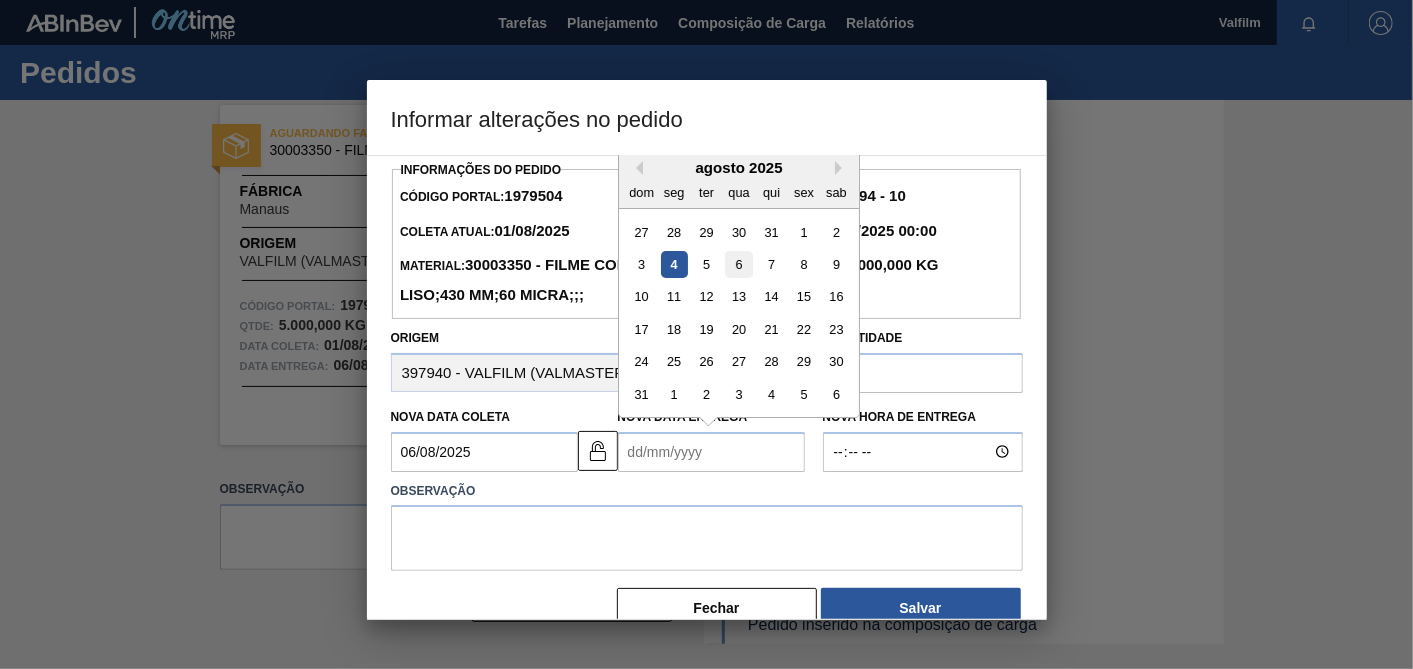 click on "6" at bounding box center [738, 264] 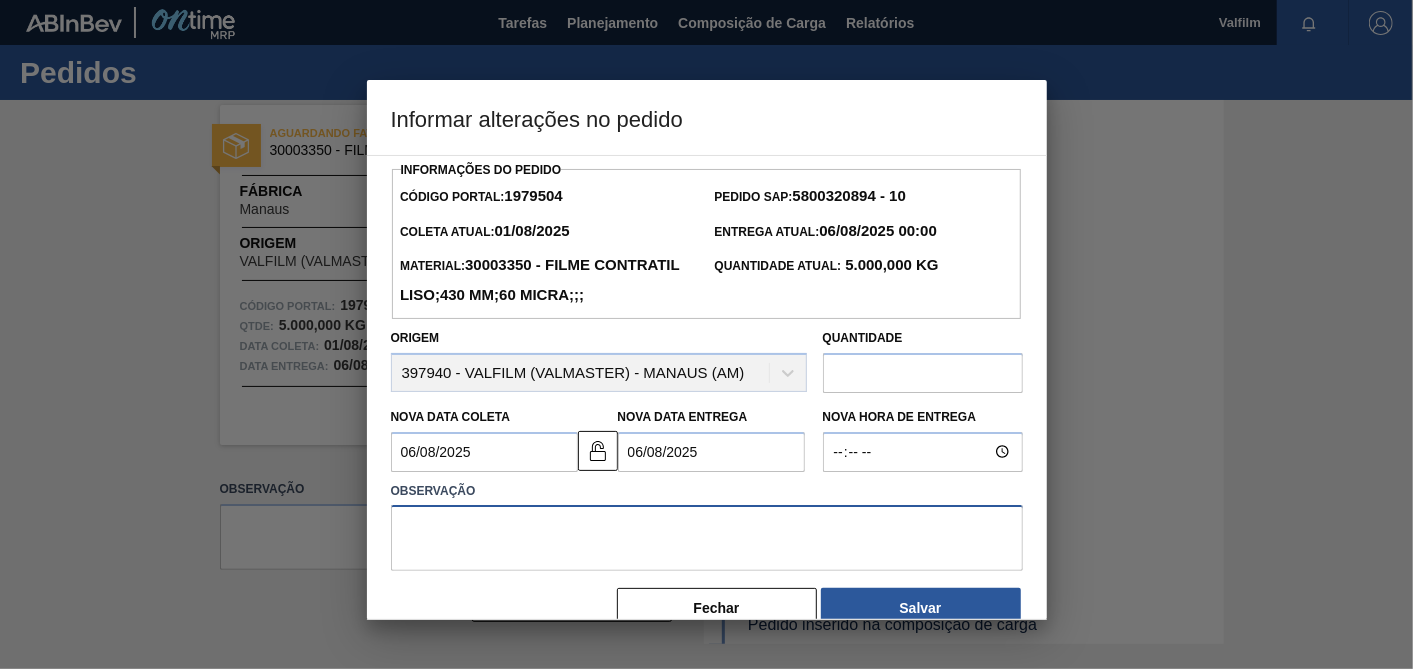 click at bounding box center [707, 538] 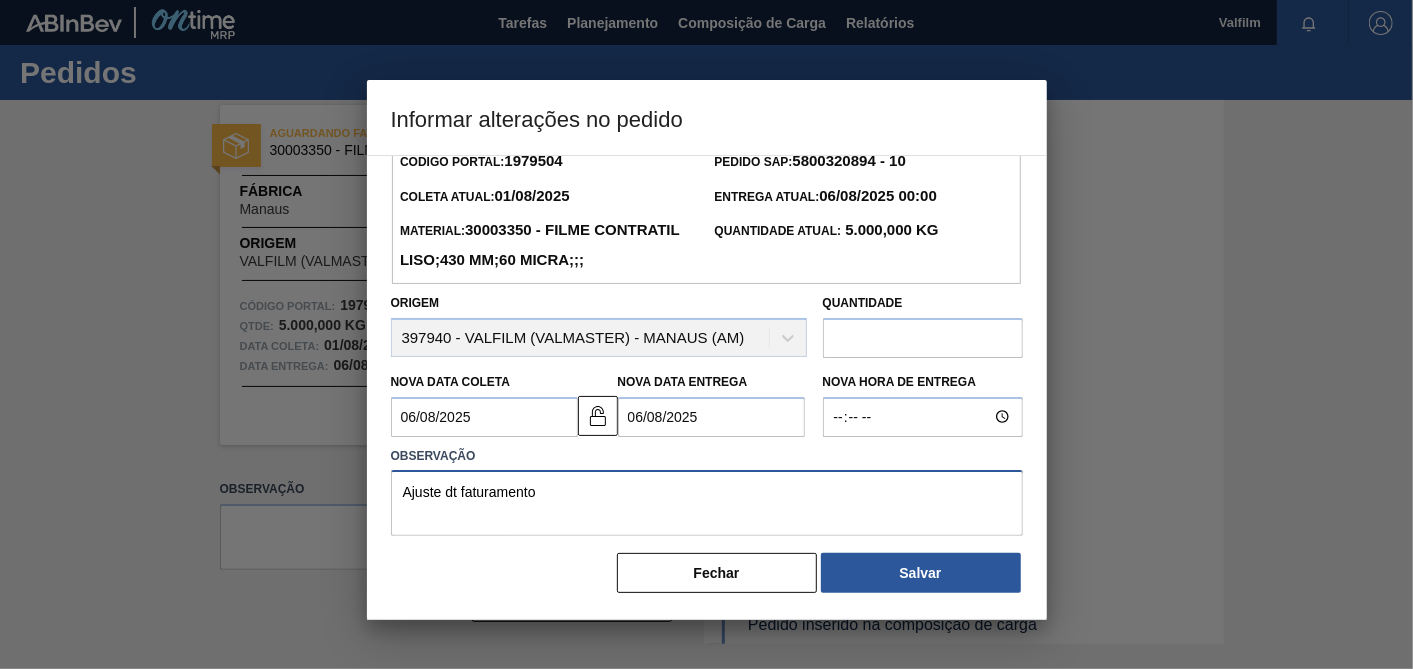 scroll, scrollTop: 65, scrollLeft: 0, axis: vertical 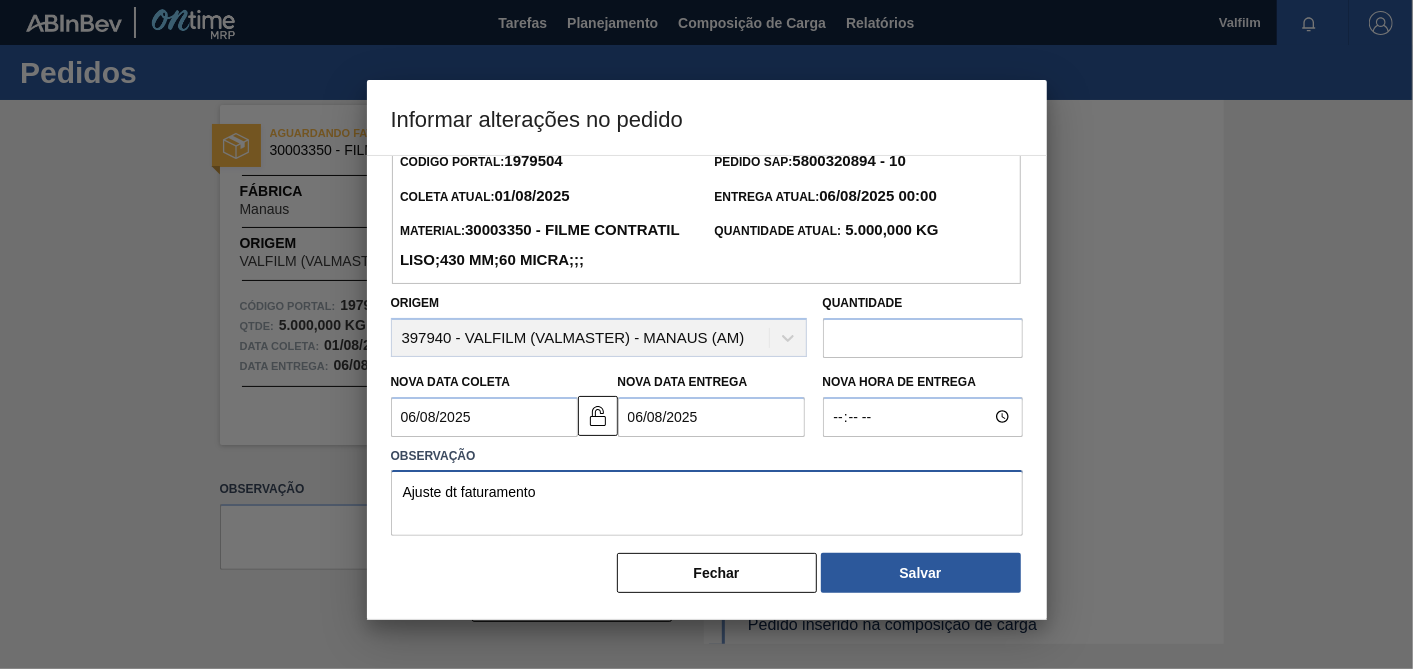 type on "Ajuste dt faturamento" 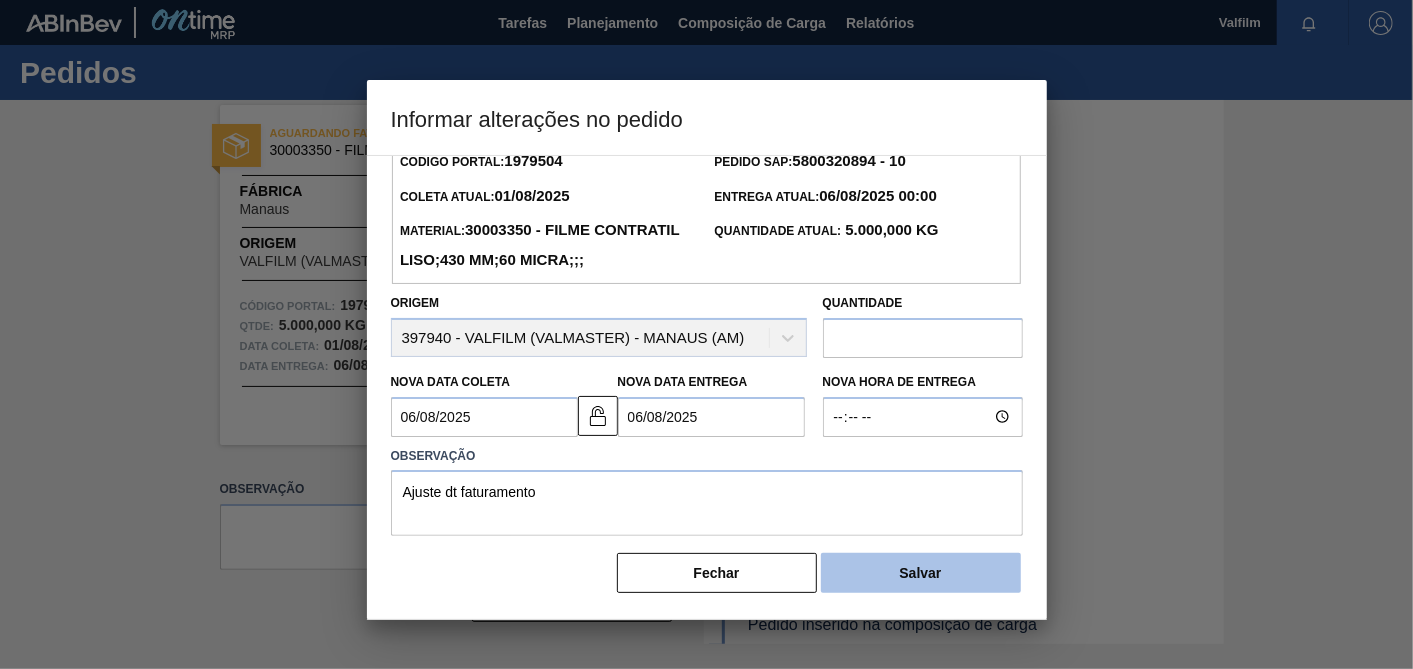 drag, startPoint x: 911, startPoint y: 541, endPoint x: 908, endPoint y: 562, distance: 21.213203 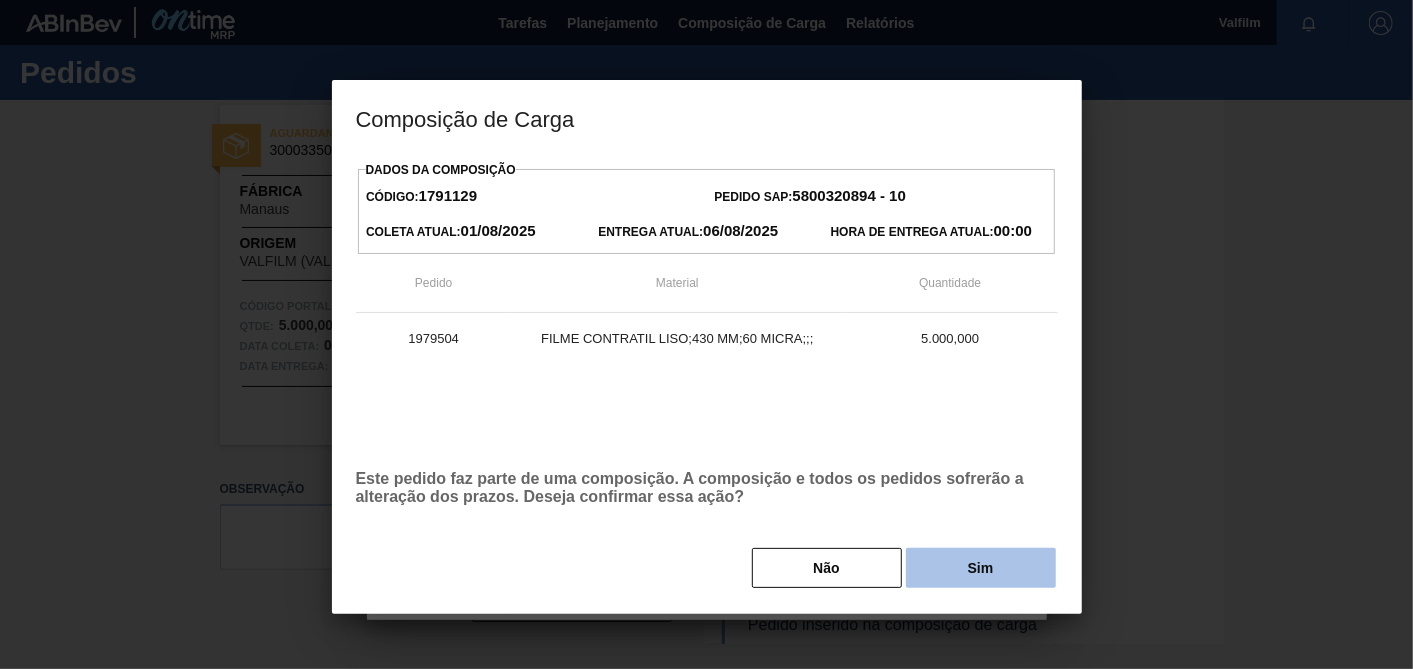 click on "Sim" at bounding box center (981, 568) 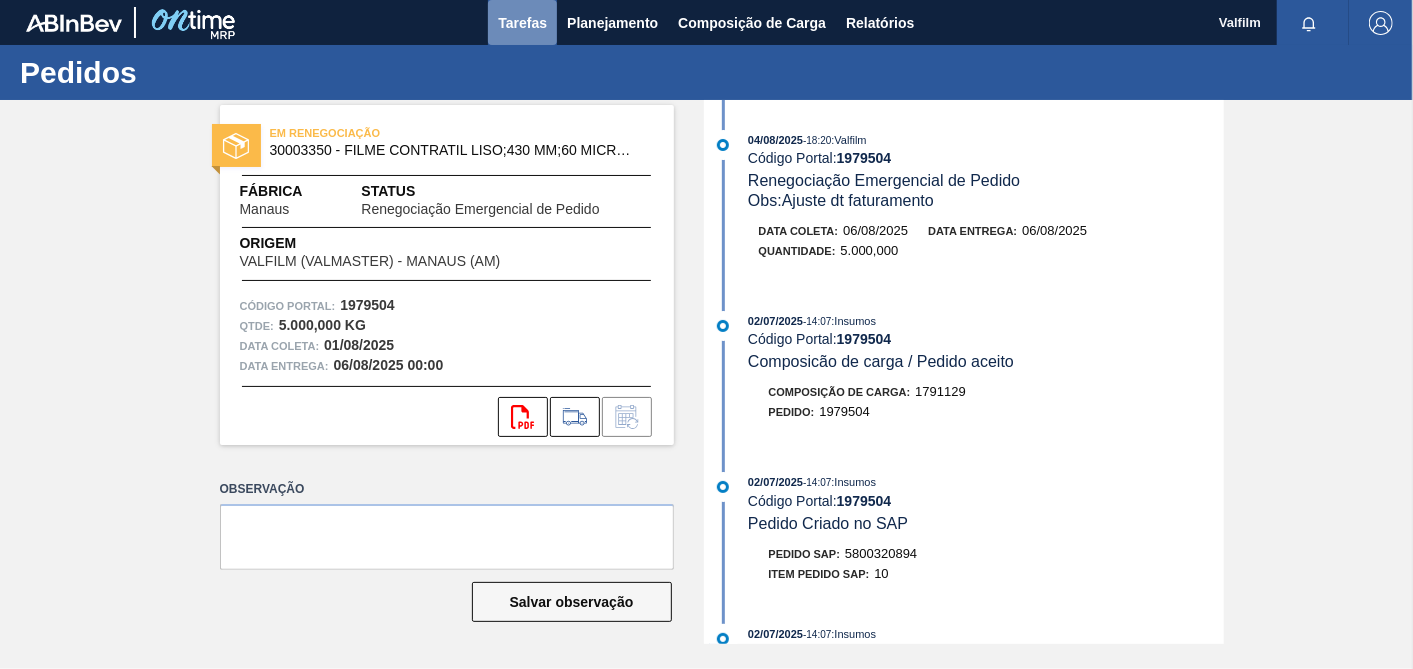 click on "Tarefas" at bounding box center (522, 23) 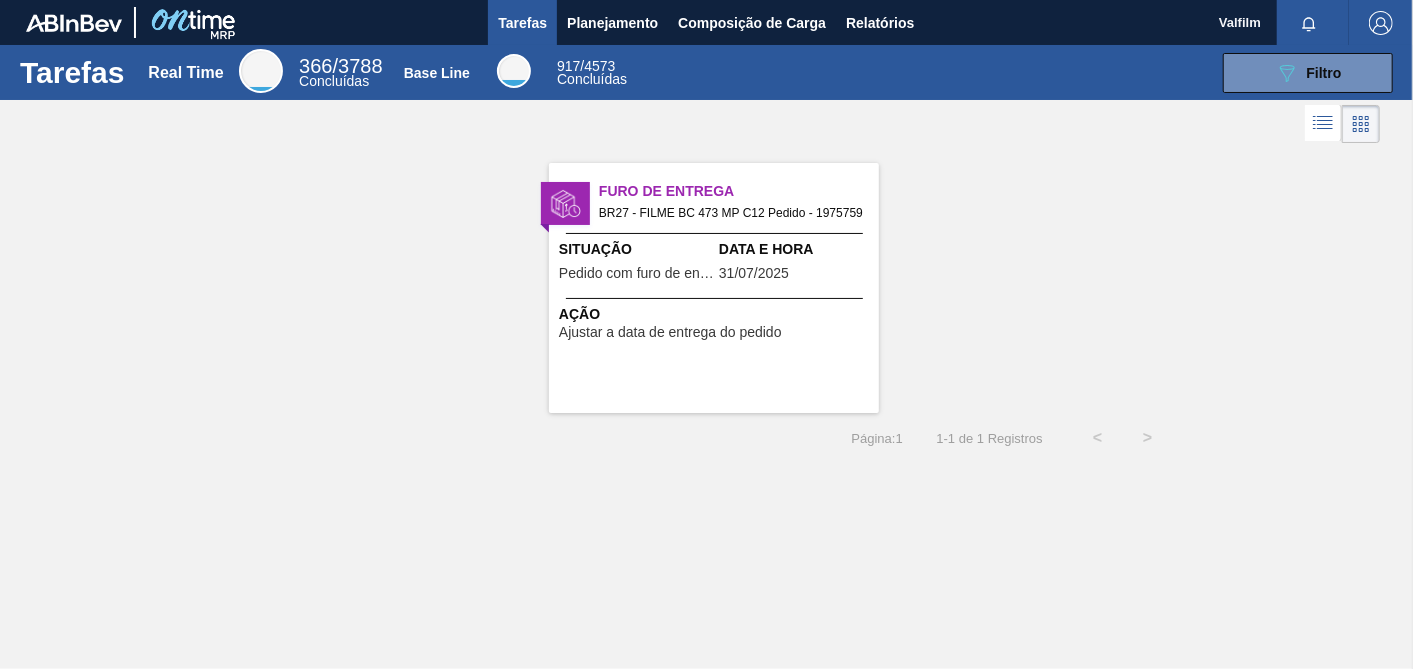 click on "Furo de Entrega BR27 - FILME BC 473 MP C12 Pedido - 1975759 Situação Pedido com furo de entrega Data e Hora 31/07/2025 Ação Ajustar a data de entrega do pedido" at bounding box center [714, 288] 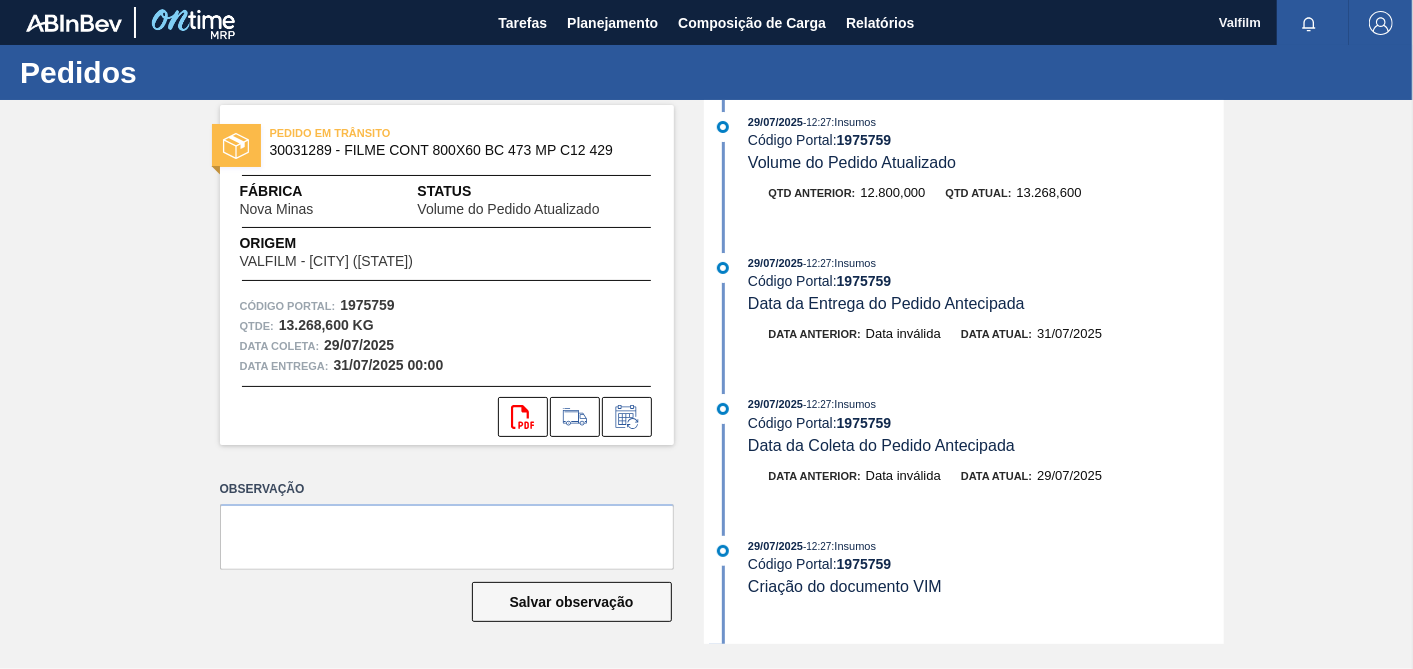 scroll, scrollTop: 0, scrollLeft: 0, axis: both 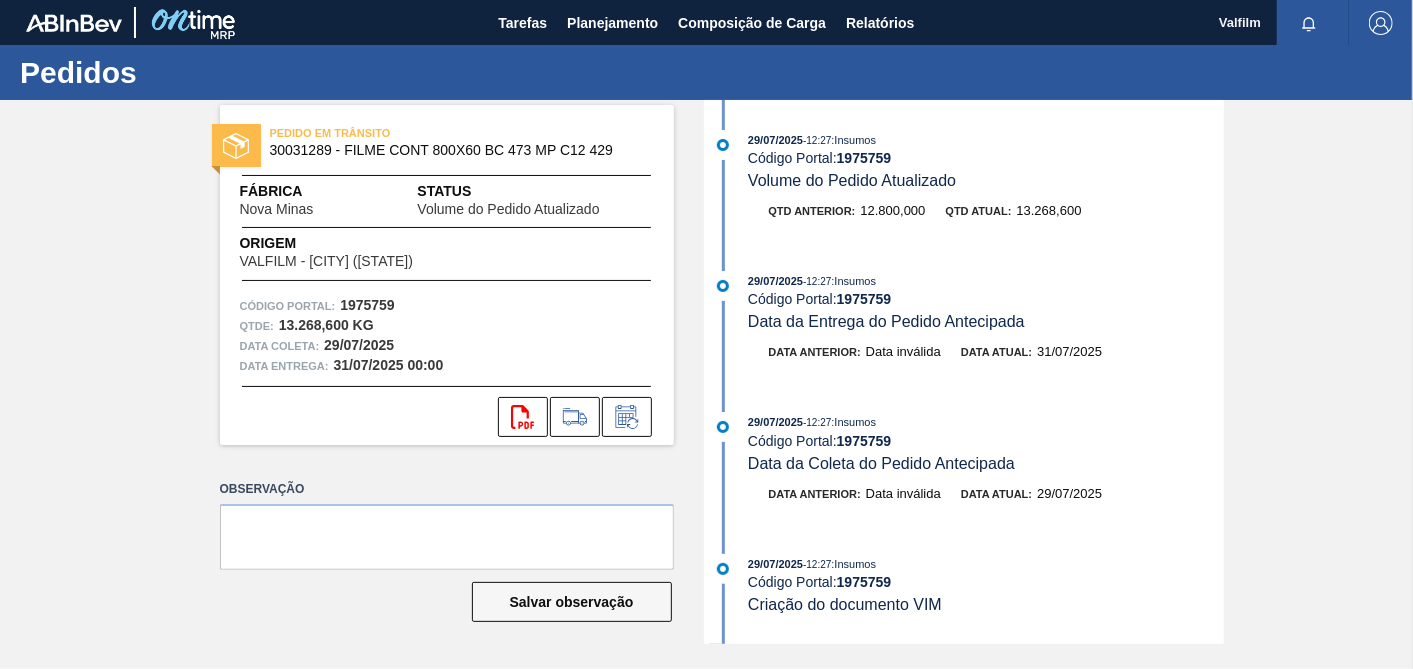 click on "1975759" at bounding box center [864, 299] 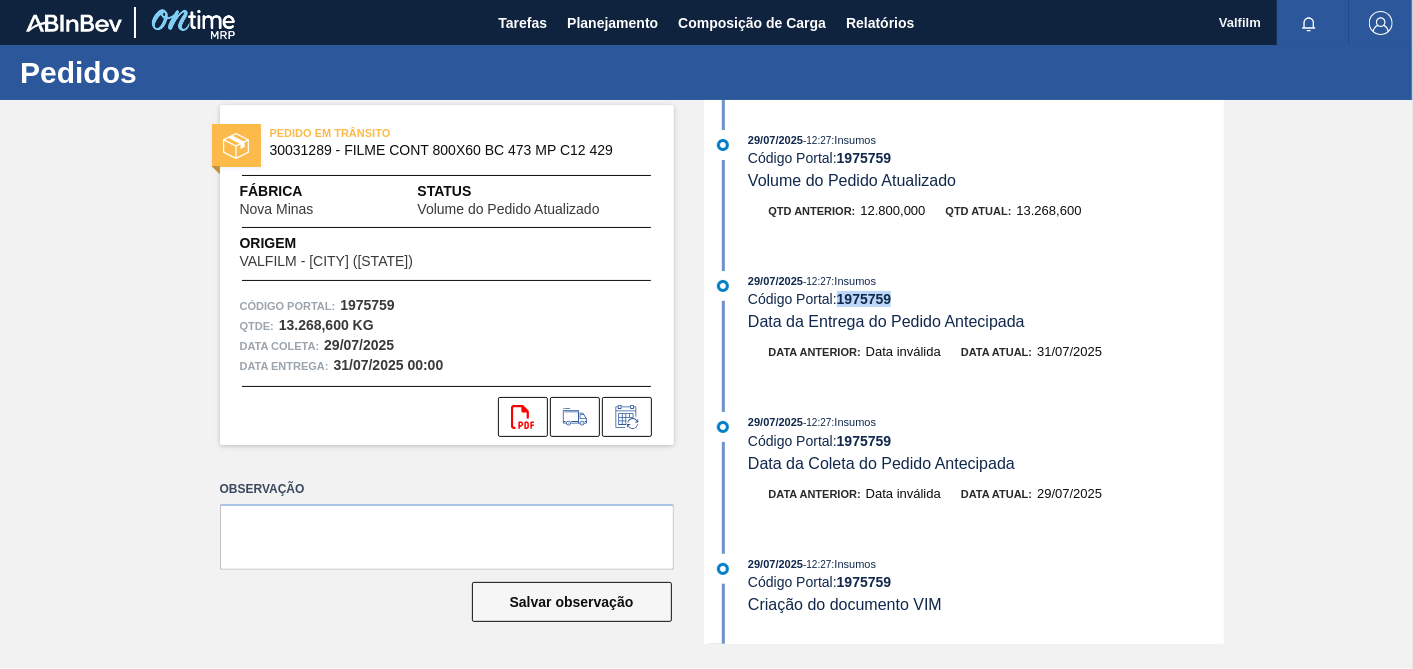 click on "1975759" at bounding box center [864, 299] 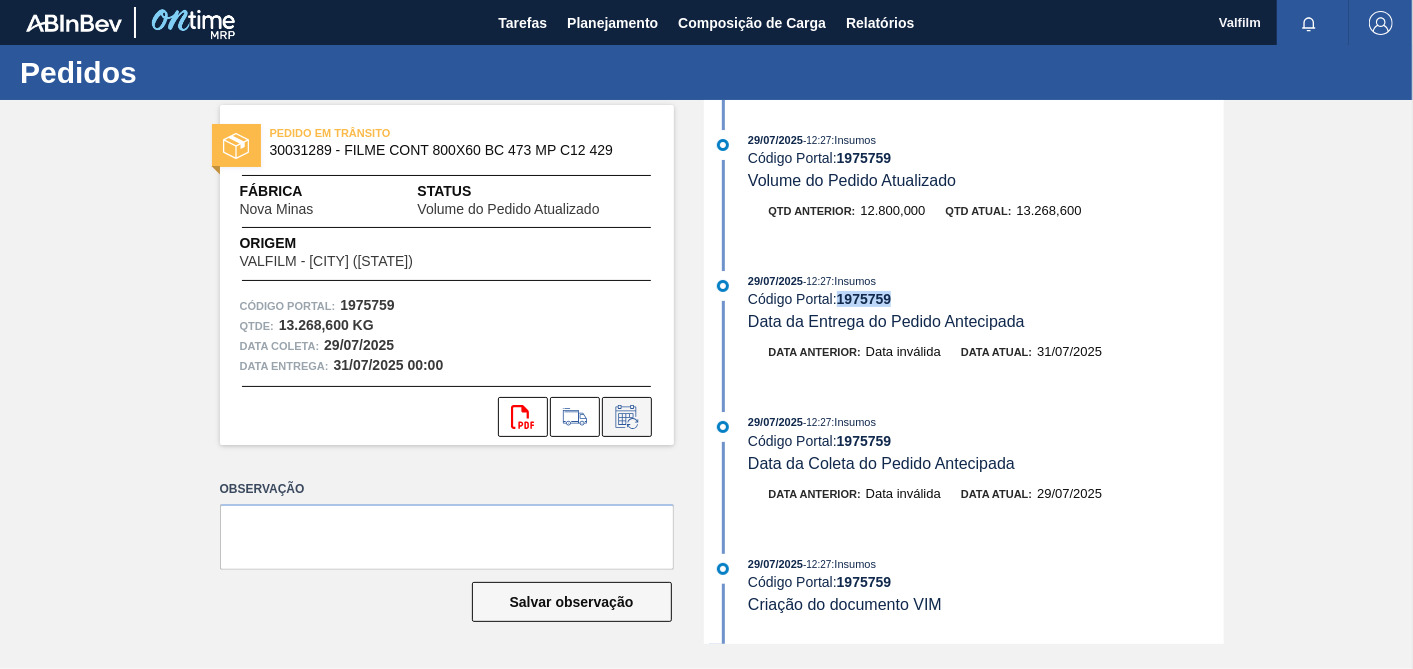 click 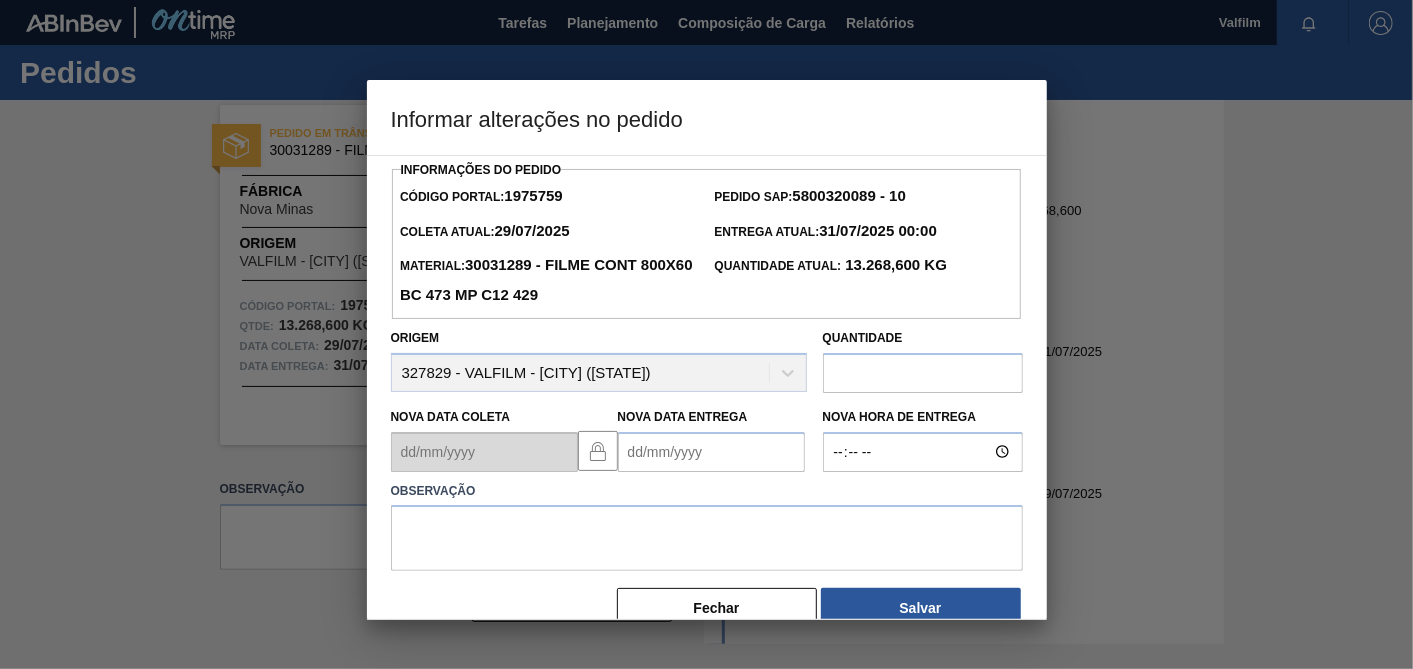 click on "Nova Data Entrega" at bounding box center (711, 452) 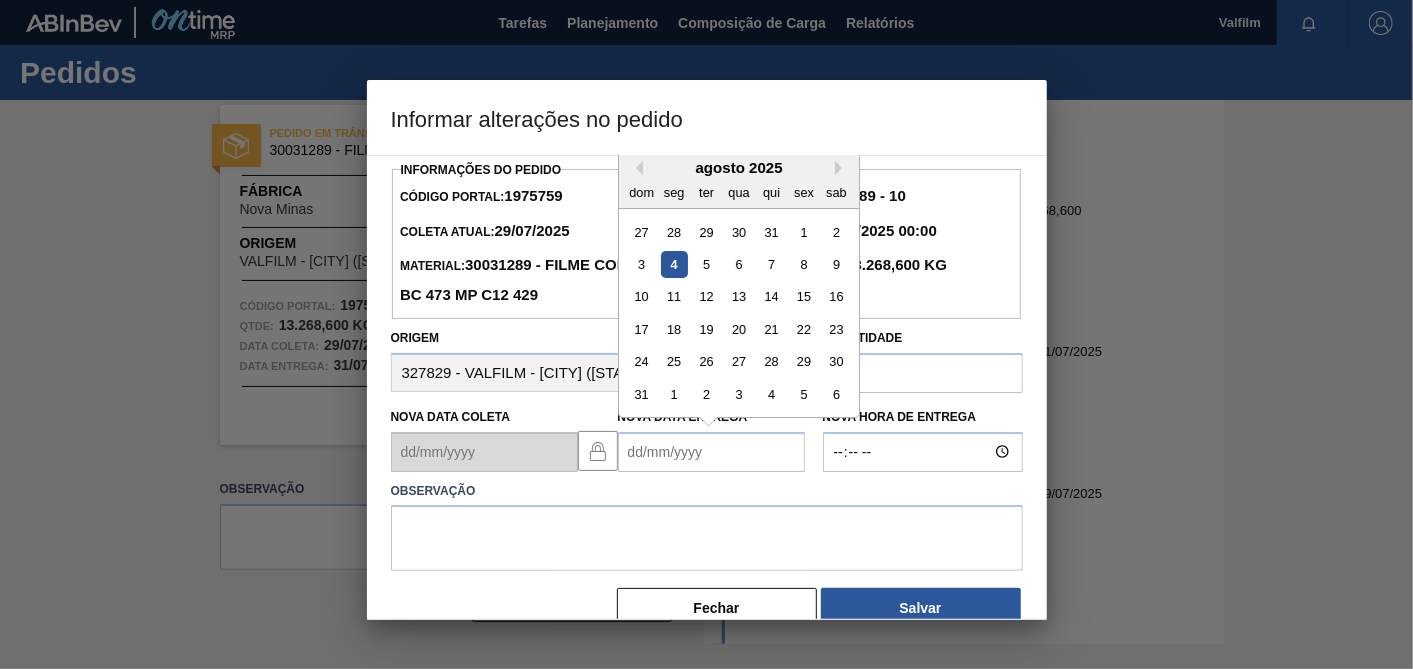 click on "dom seg ter qua qui sex sab" at bounding box center (739, 192) 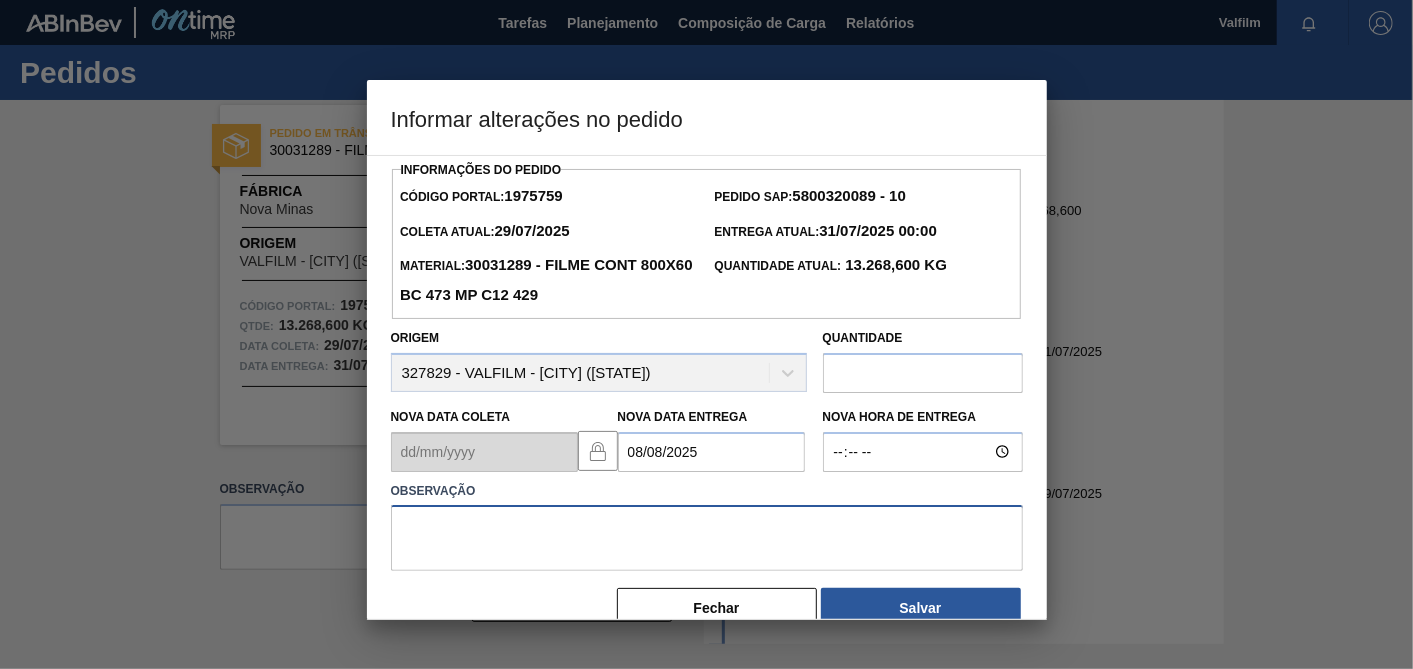 click at bounding box center [707, 538] 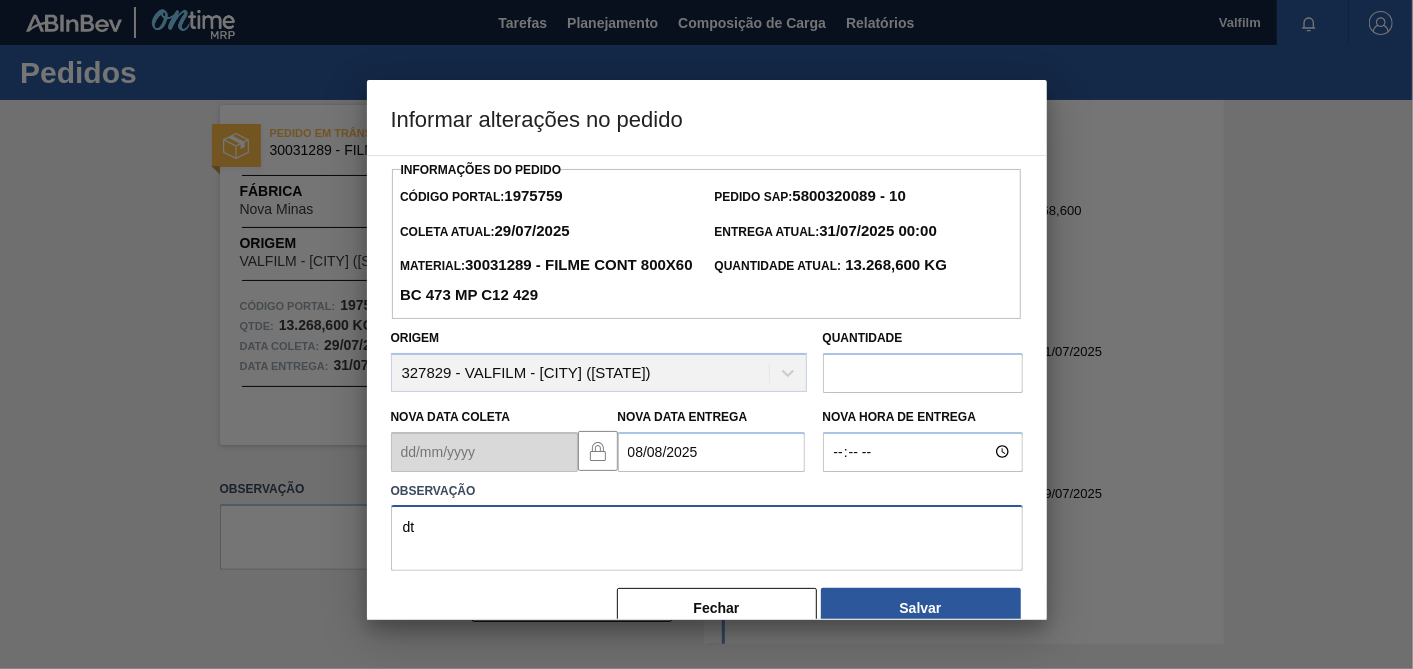 type on "d" 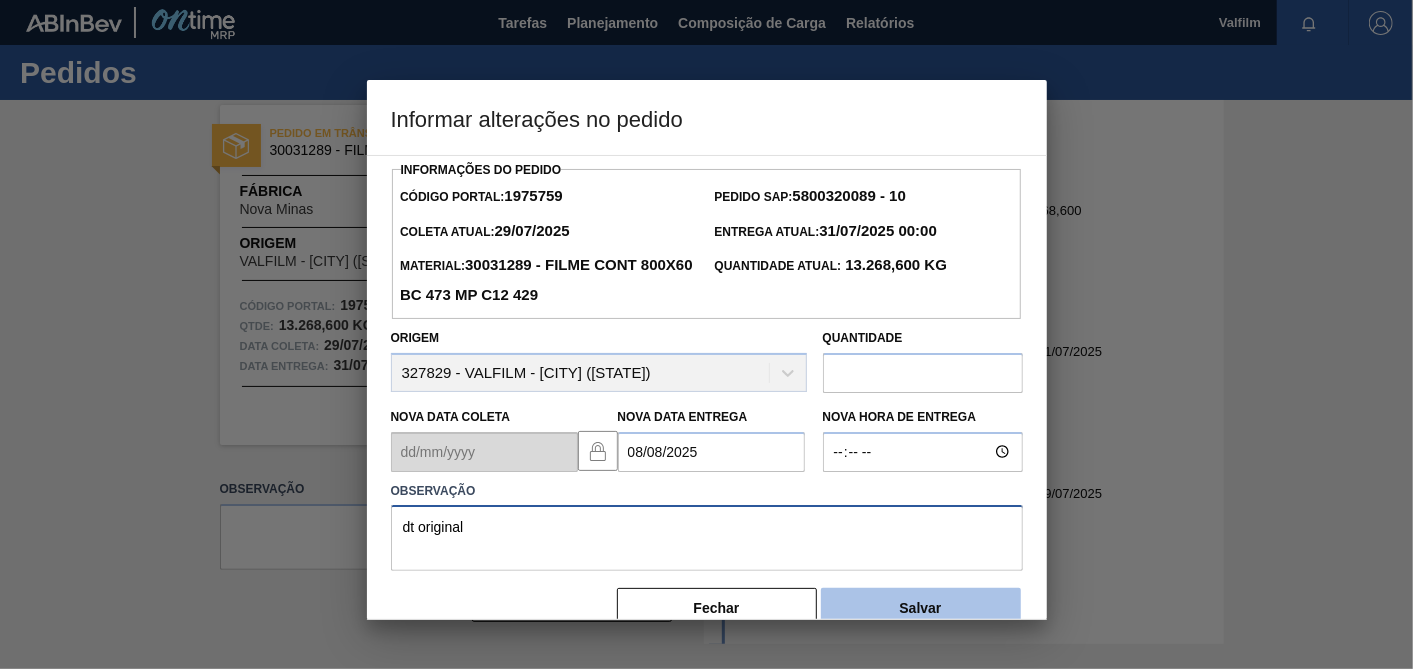 type on "dt original" 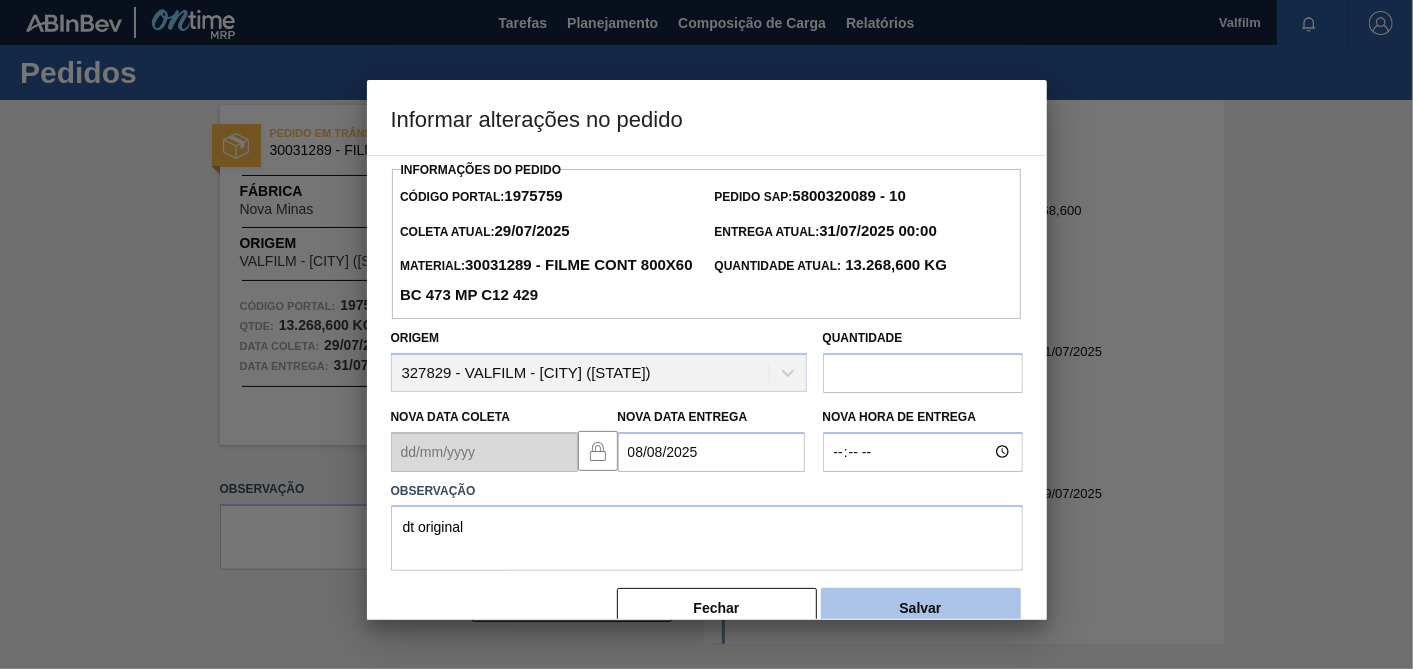 click on "Salvar" at bounding box center [921, 608] 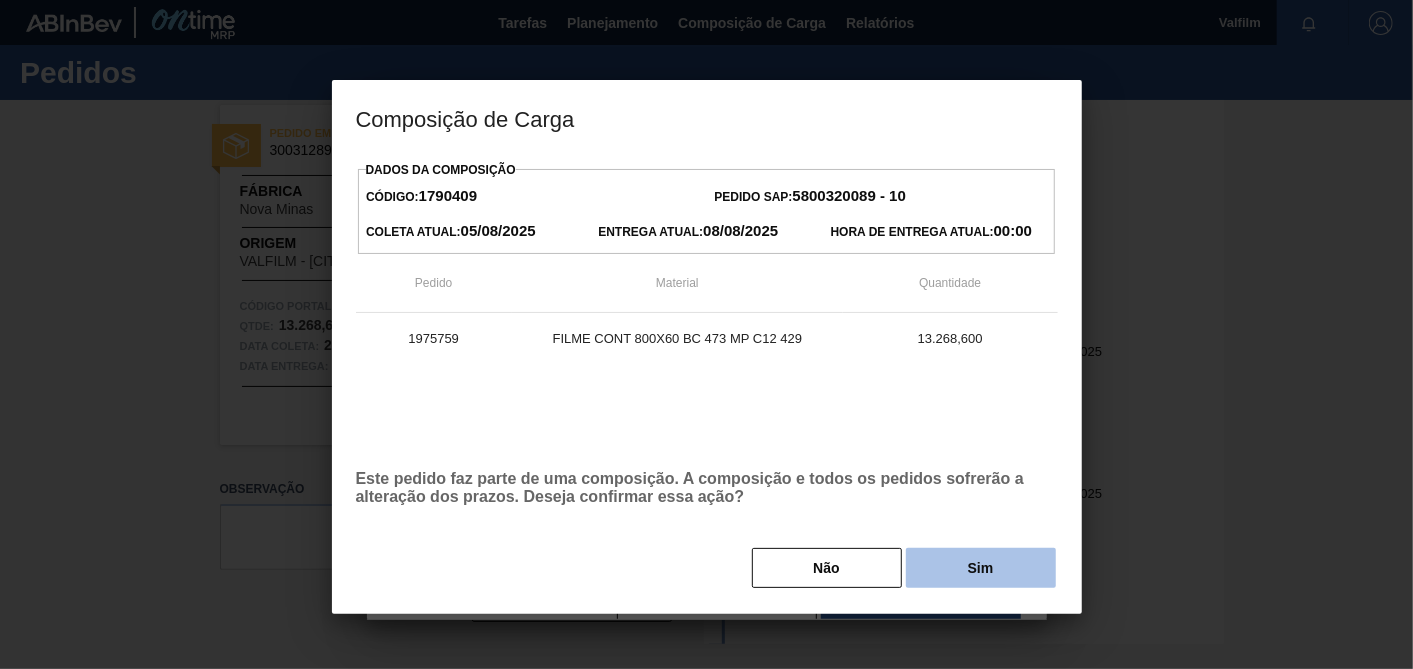 click on "Sim" at bounding box center [981, 568] 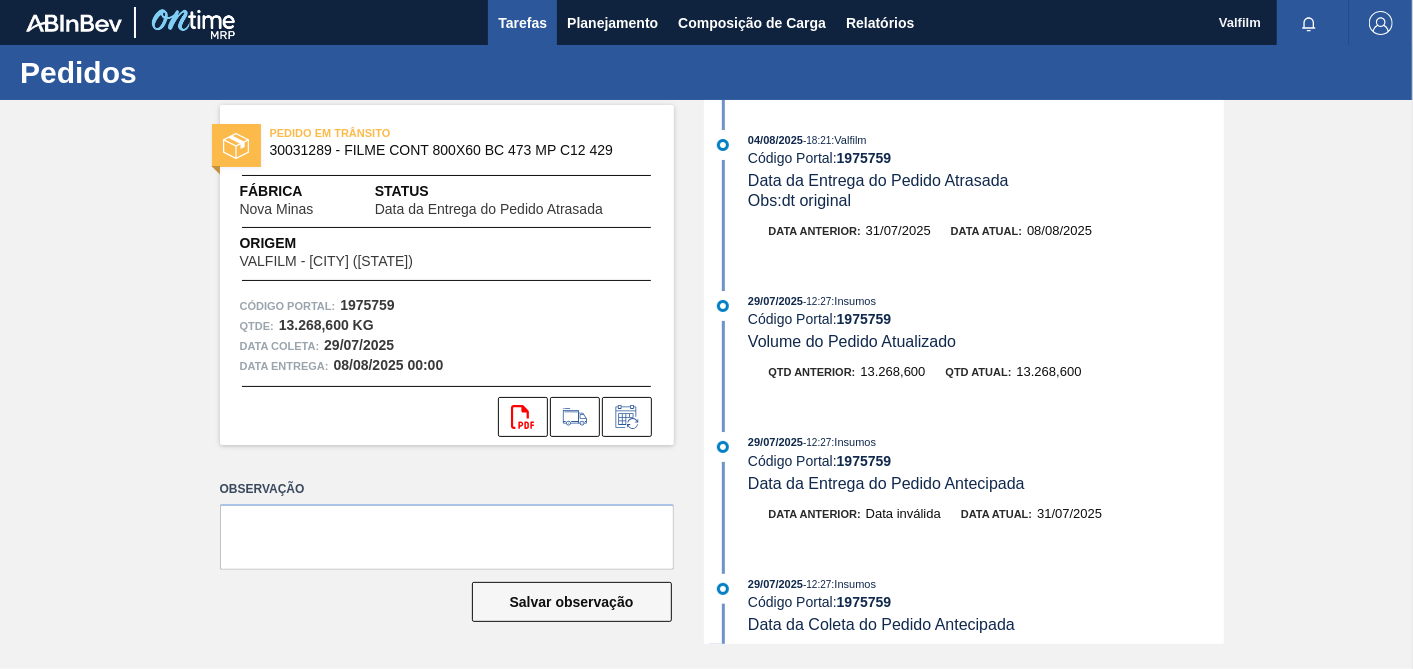 click on "Tarefas" at bounding box center [522, 23] 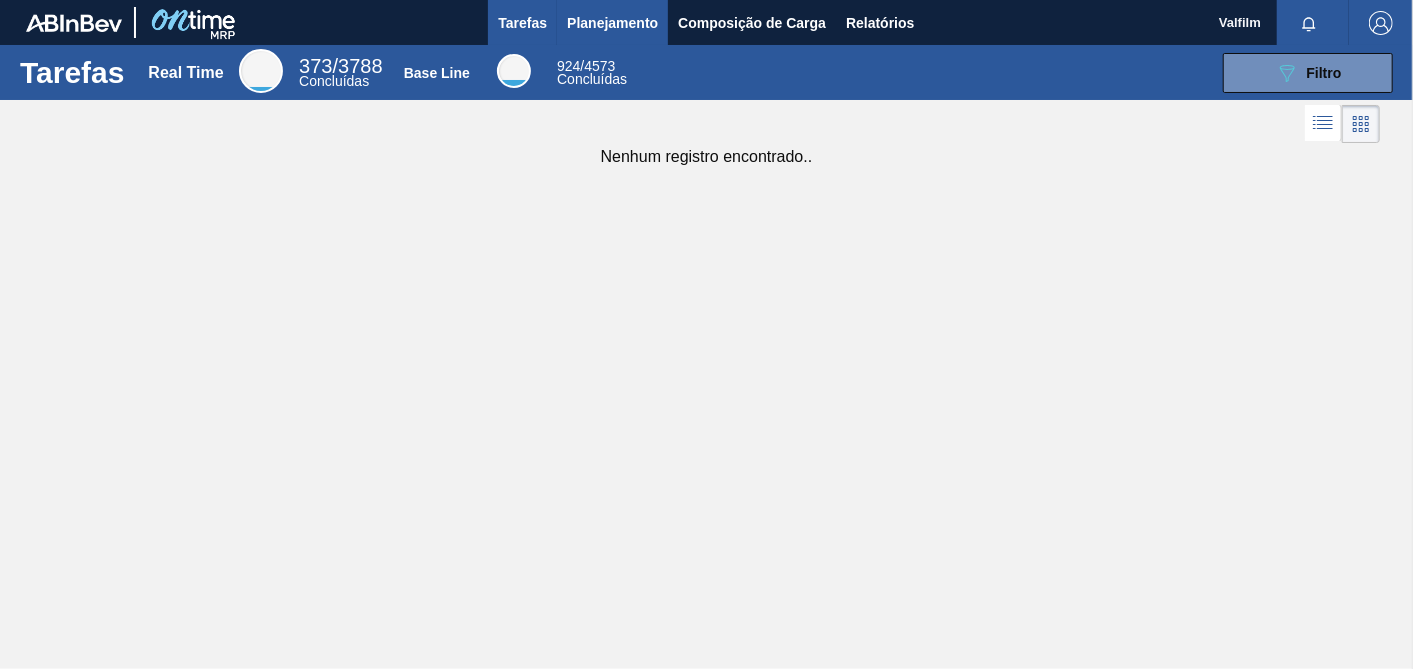click on "Planejamento" at bounding box center [612, 22] 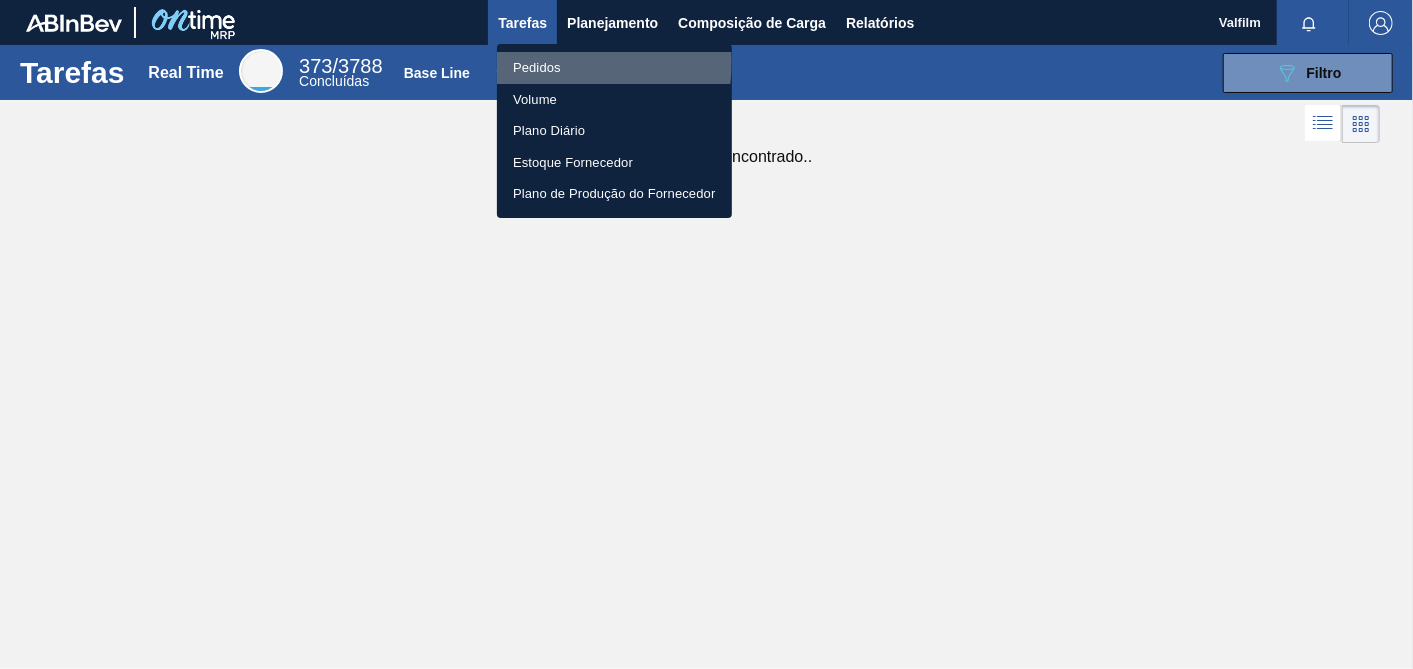 click on "Pedidos" at bounding box center (614, 68) 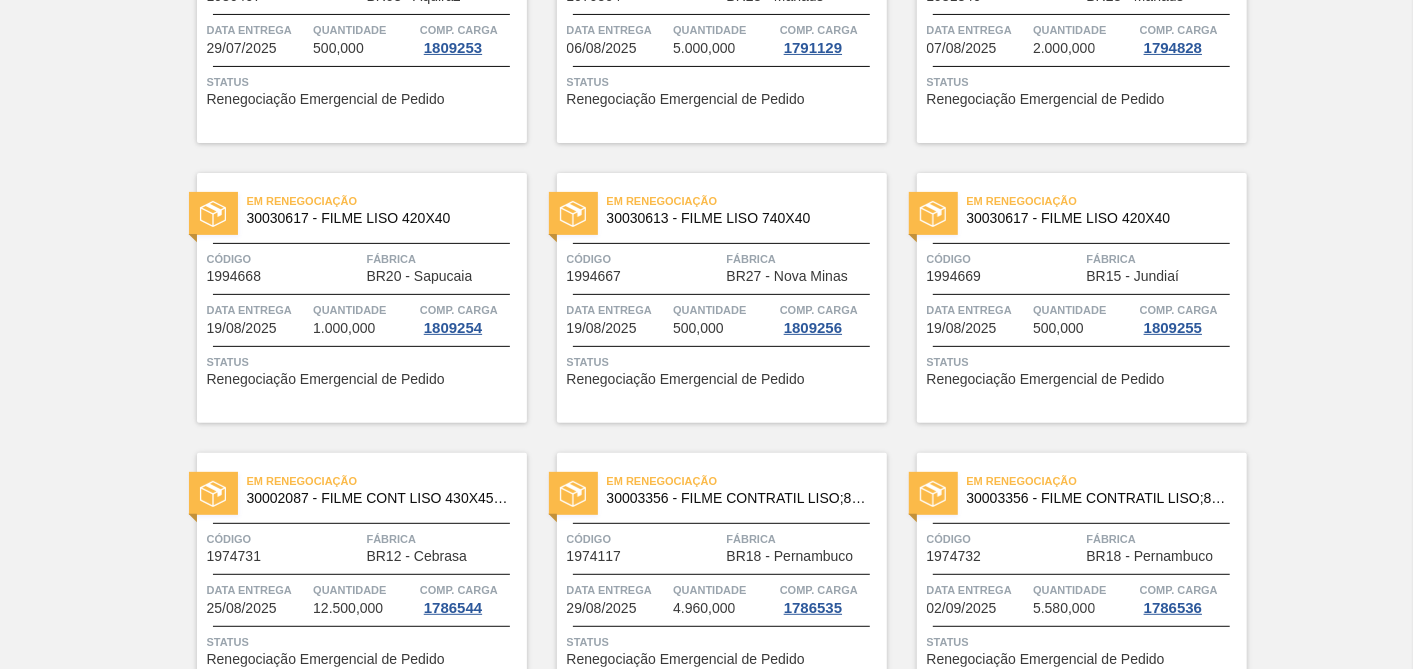 scroll, scrollTop: 0, scrollLeft: 0, axis: both 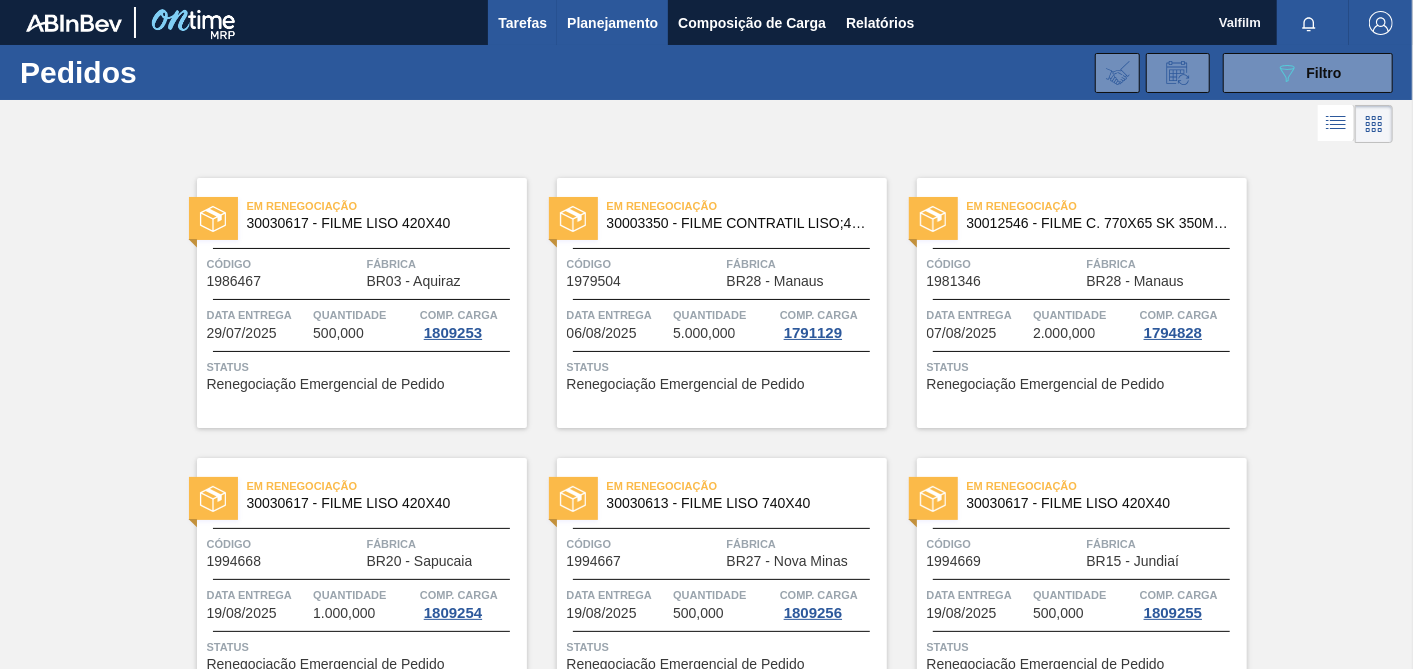 click on "Tarefas" at bounding box center (522, 23) 